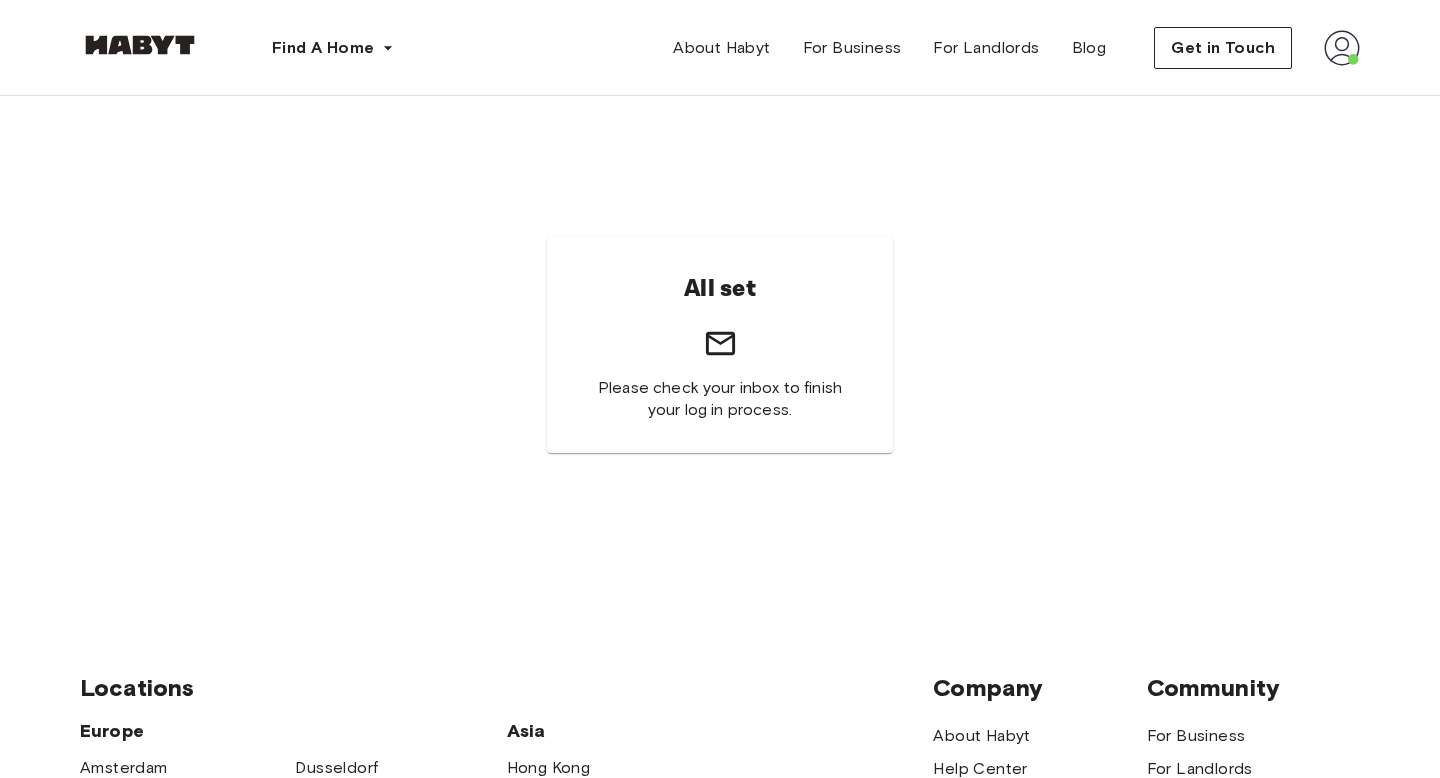 scroll, scrollTop: 0, scrollLeft: 0, axis: both 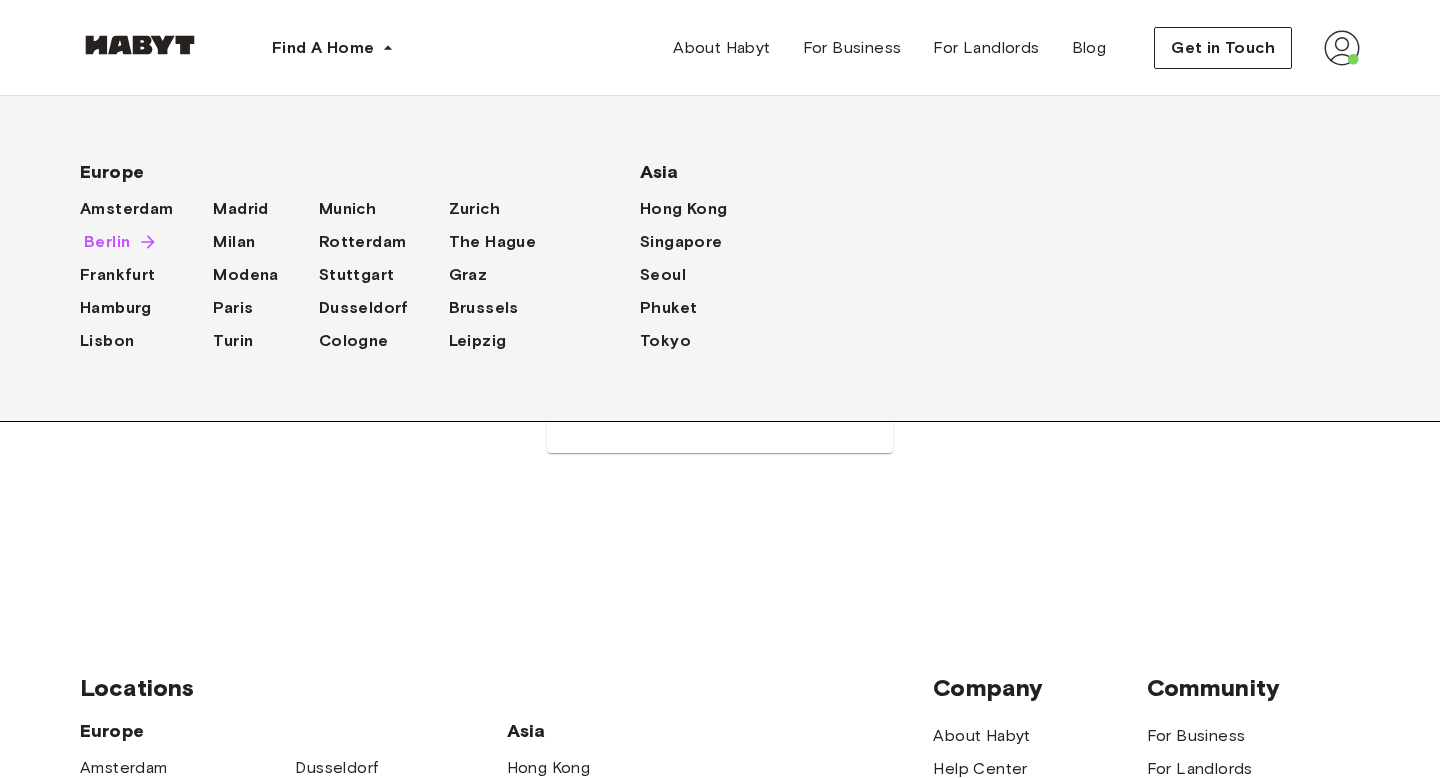 click on "Berlin" at bounding box center (107, 242) 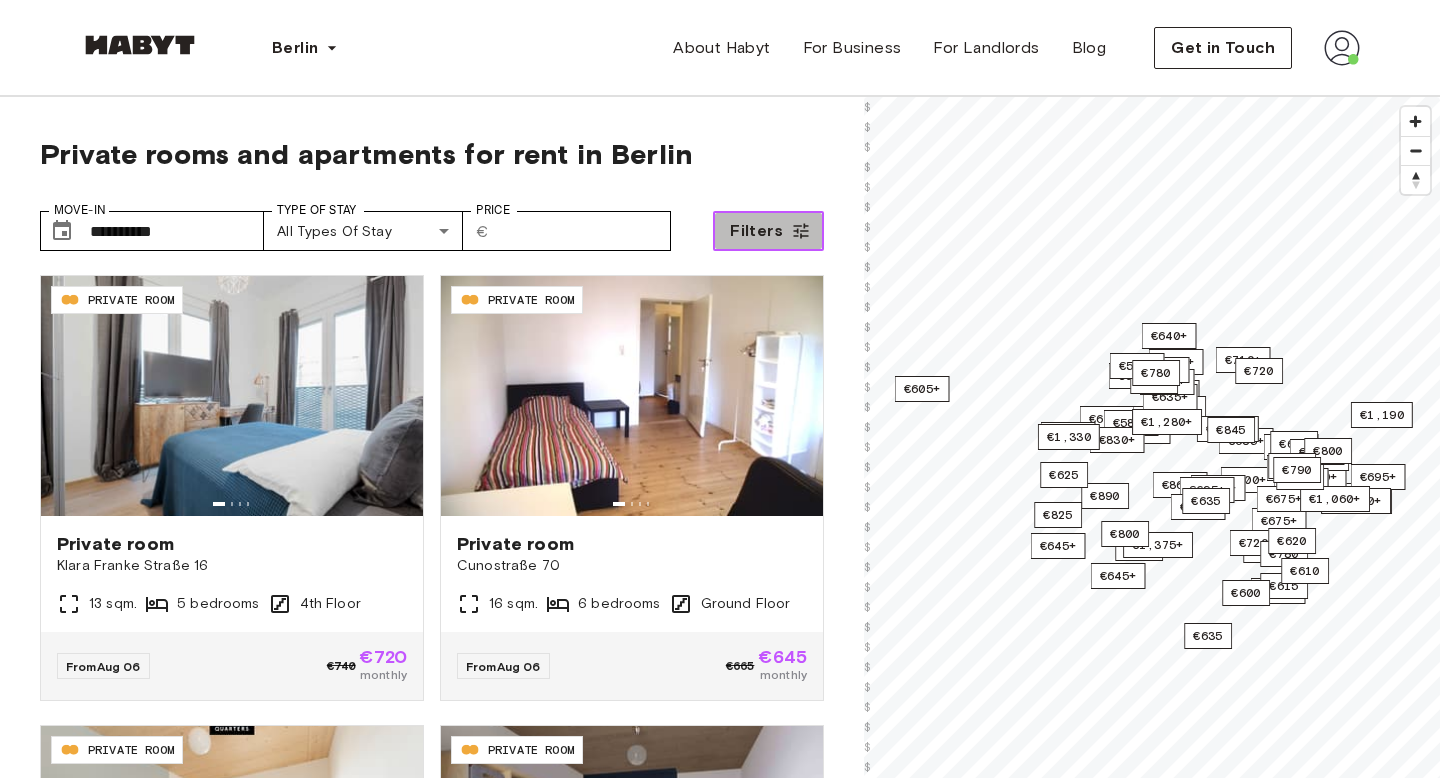 click 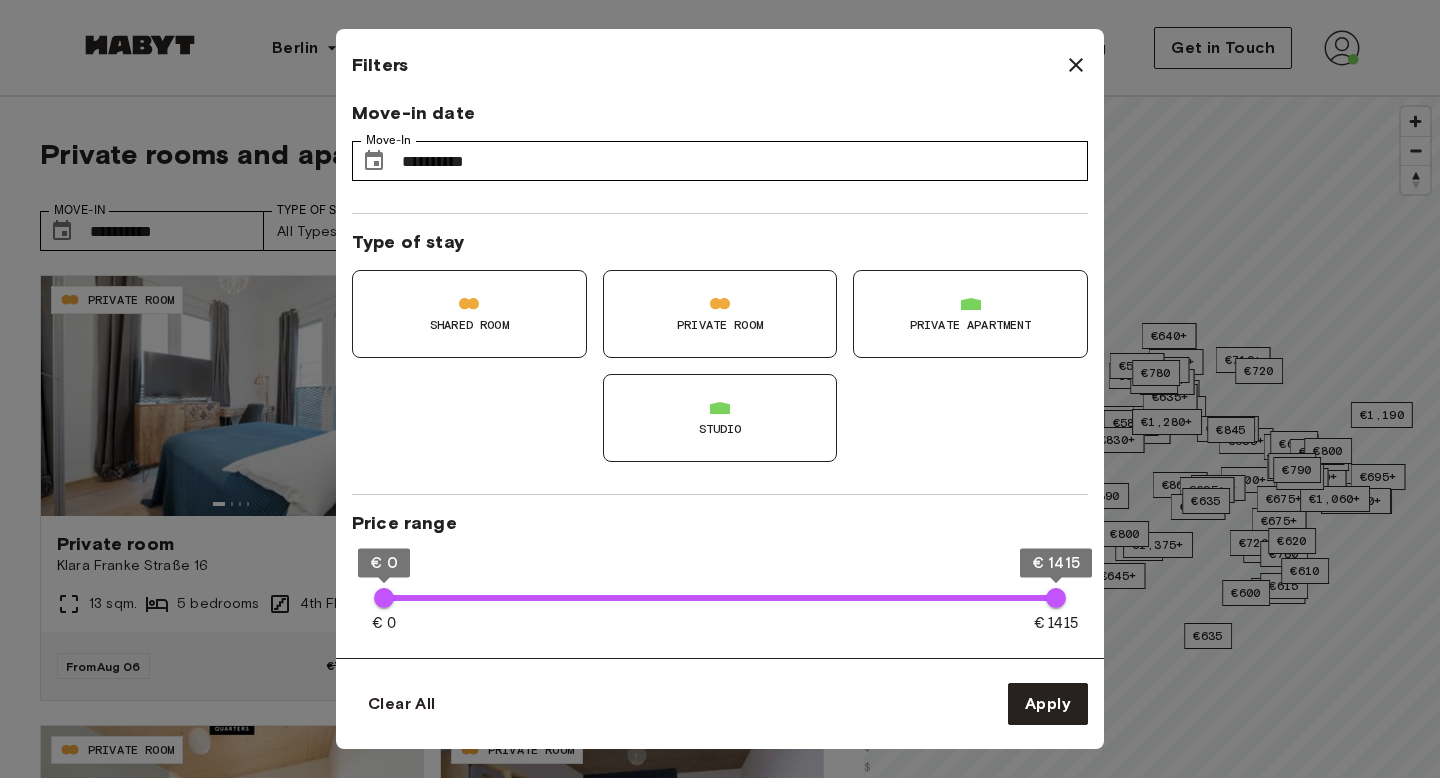 click on "Private apartment" at bounding box center (970, 314) 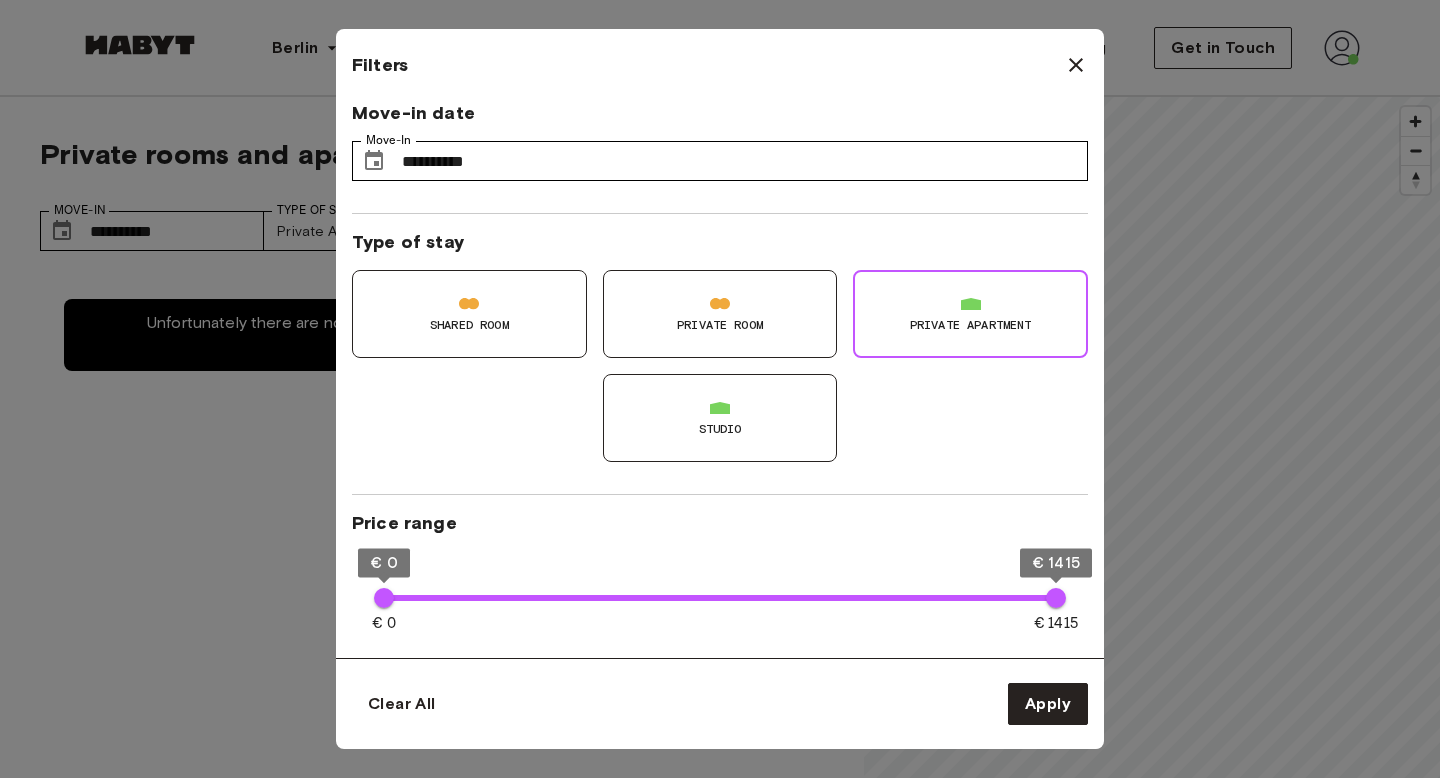 type on "**" 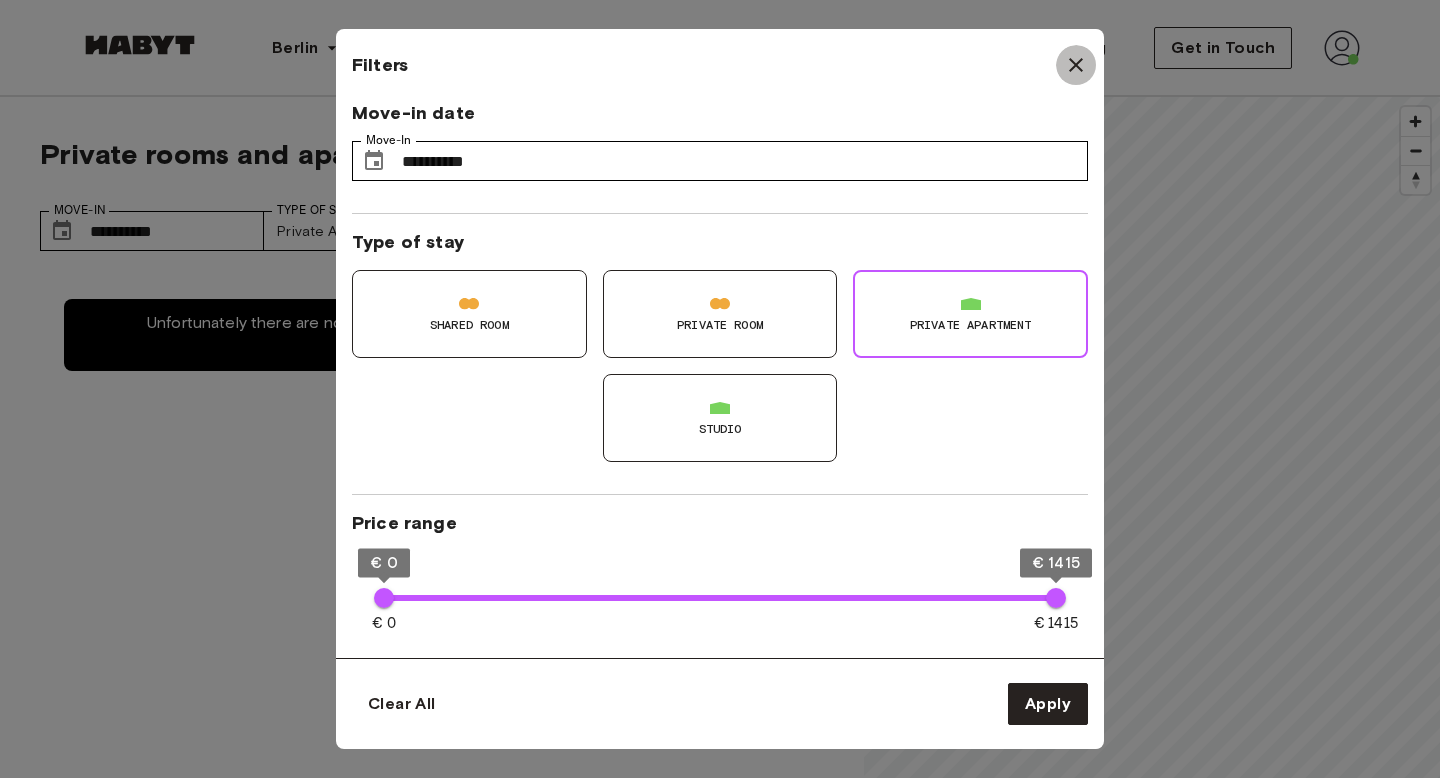 click 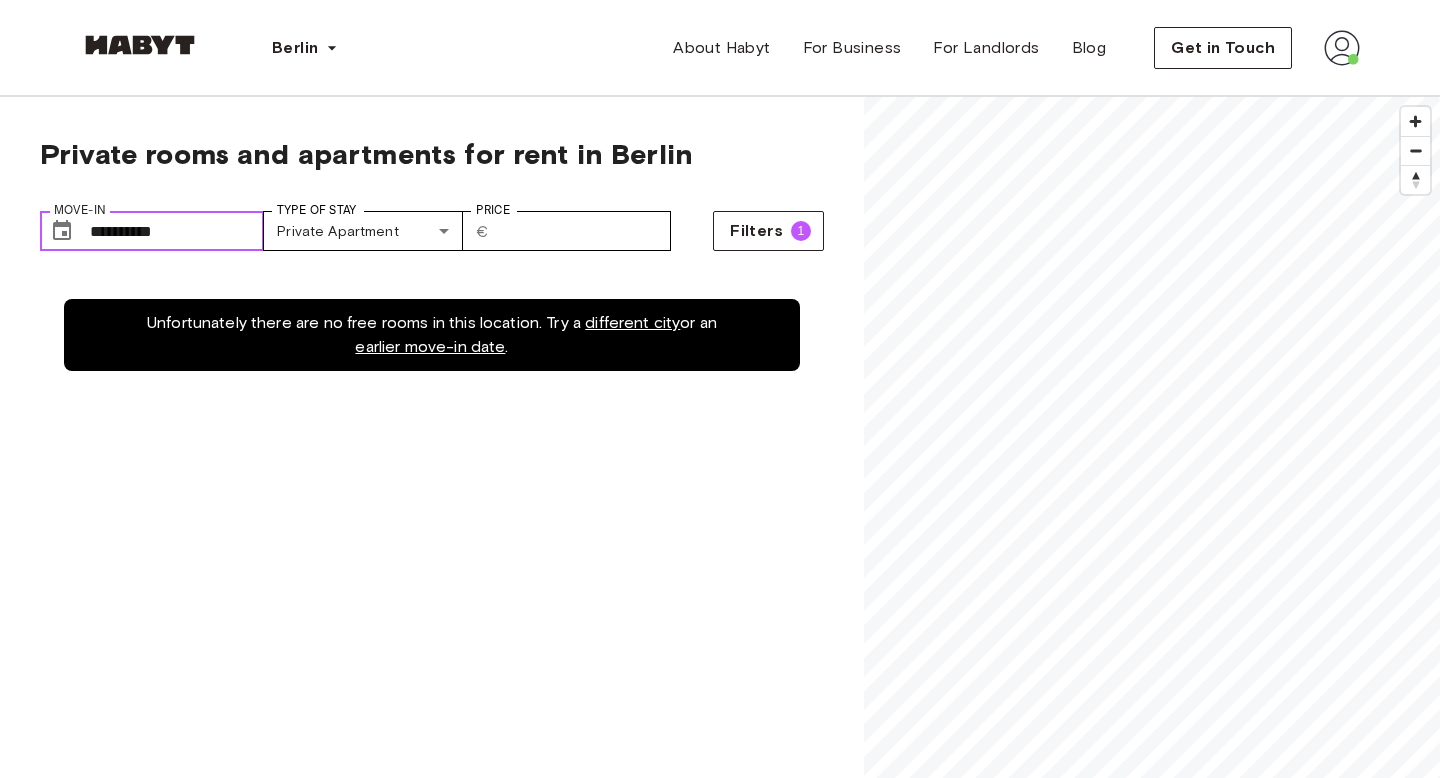 click on "**********" at bounding box center (177, 231) 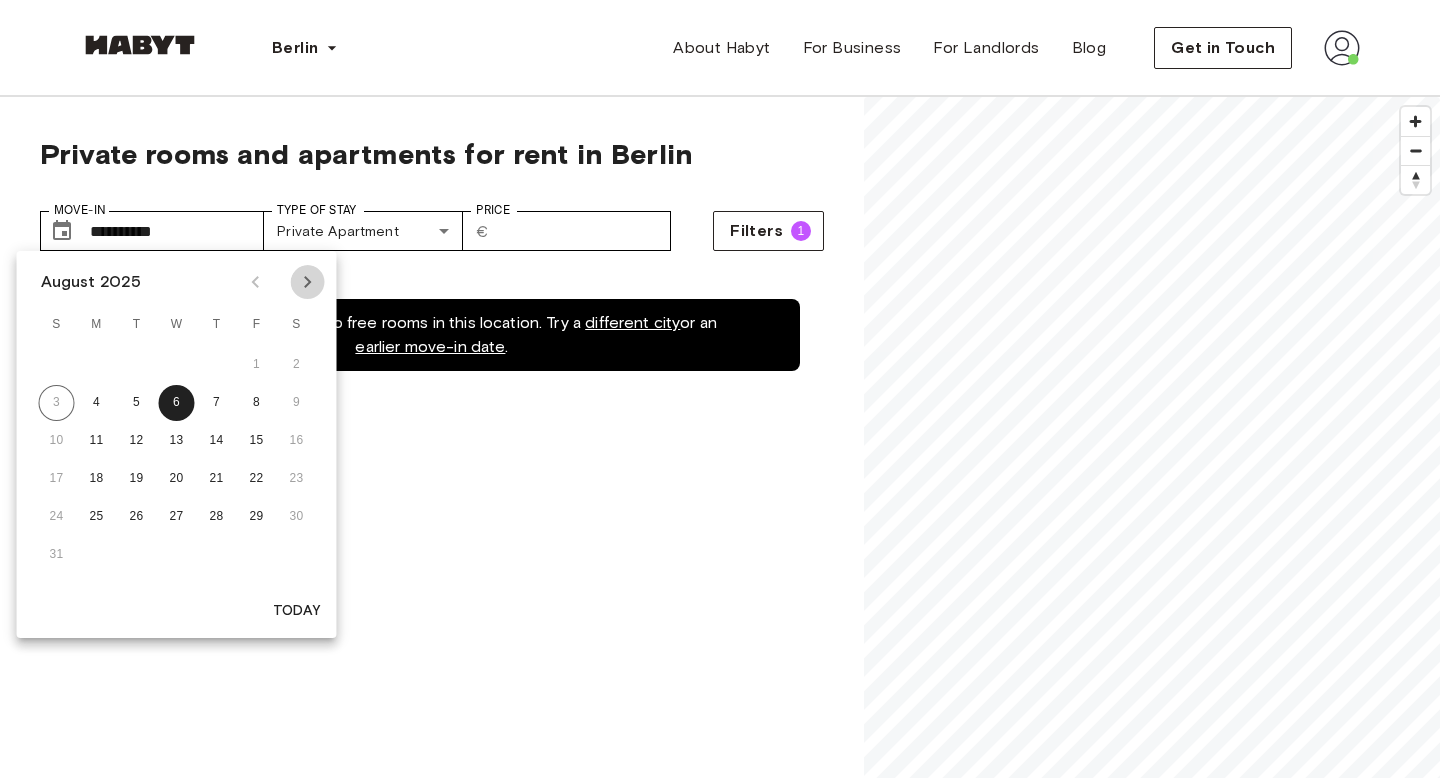 click at bounding box center [308, 282] 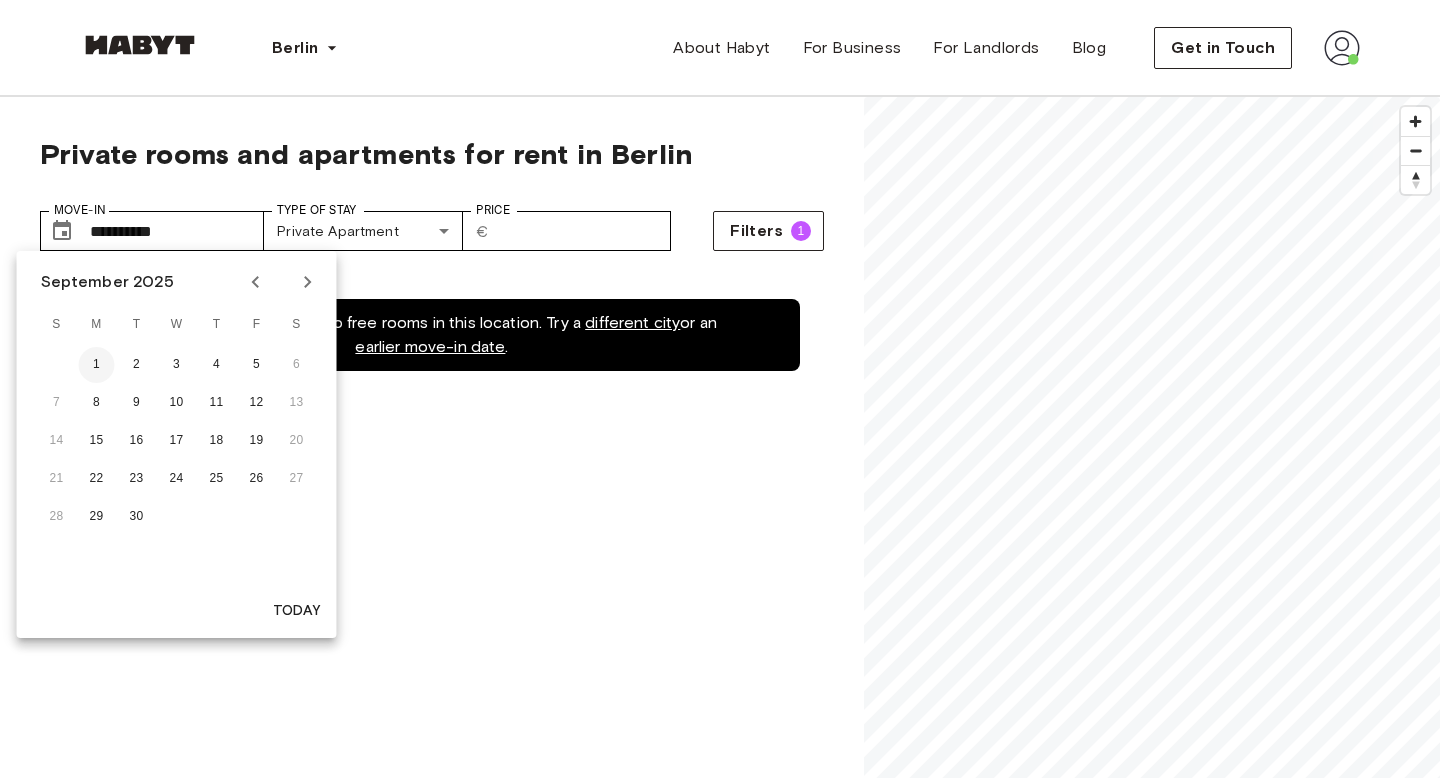 click on "1" at bounding box center (97, 365) 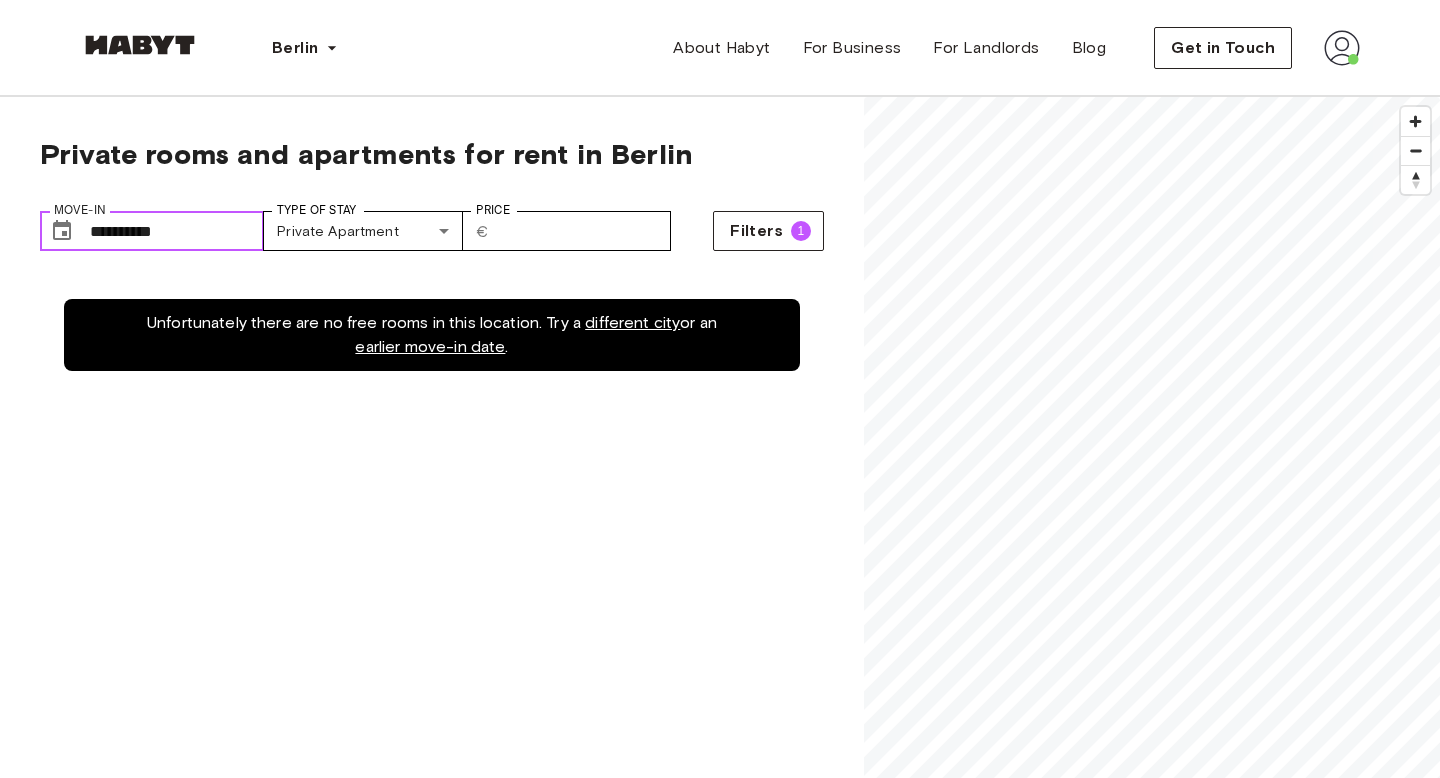 click on "**********" at bounding box center (177, 231) 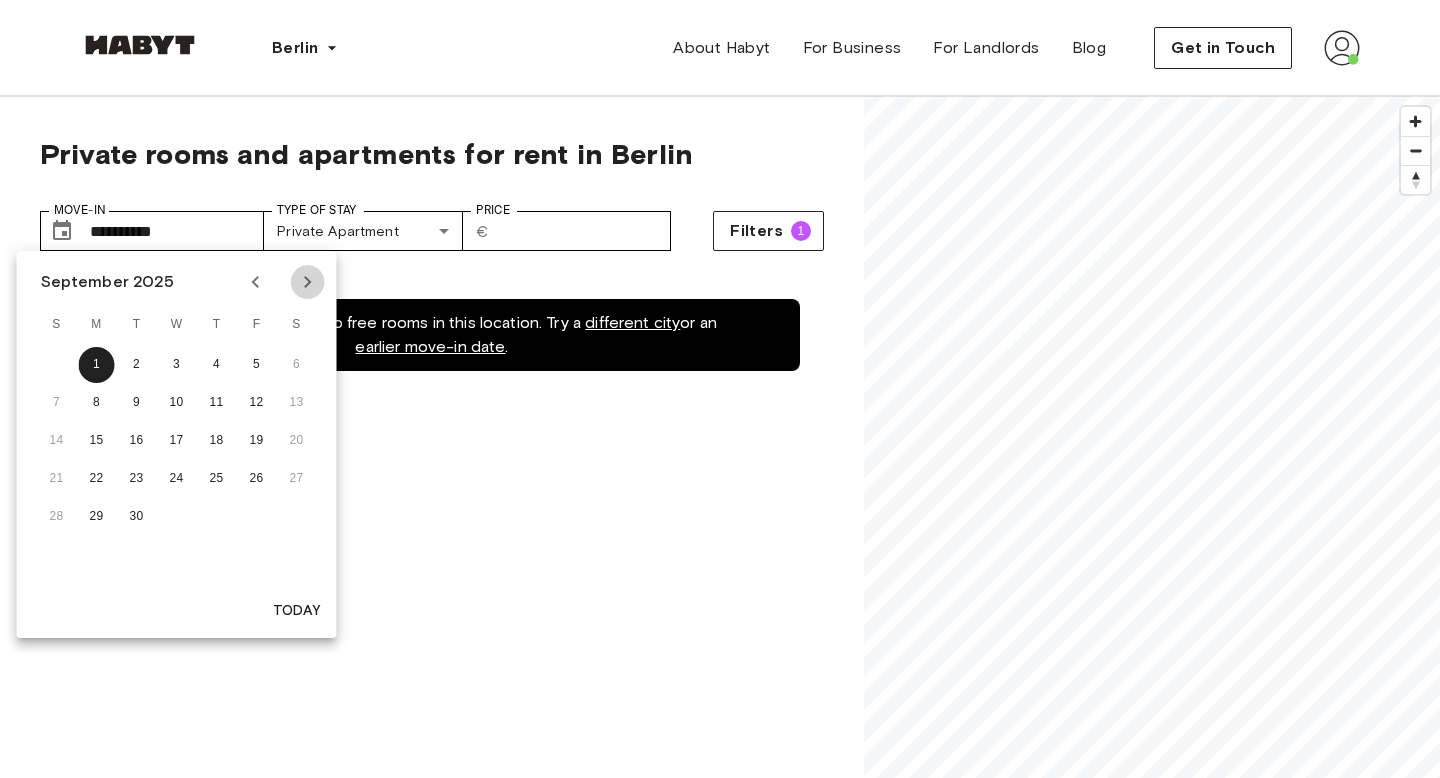 click 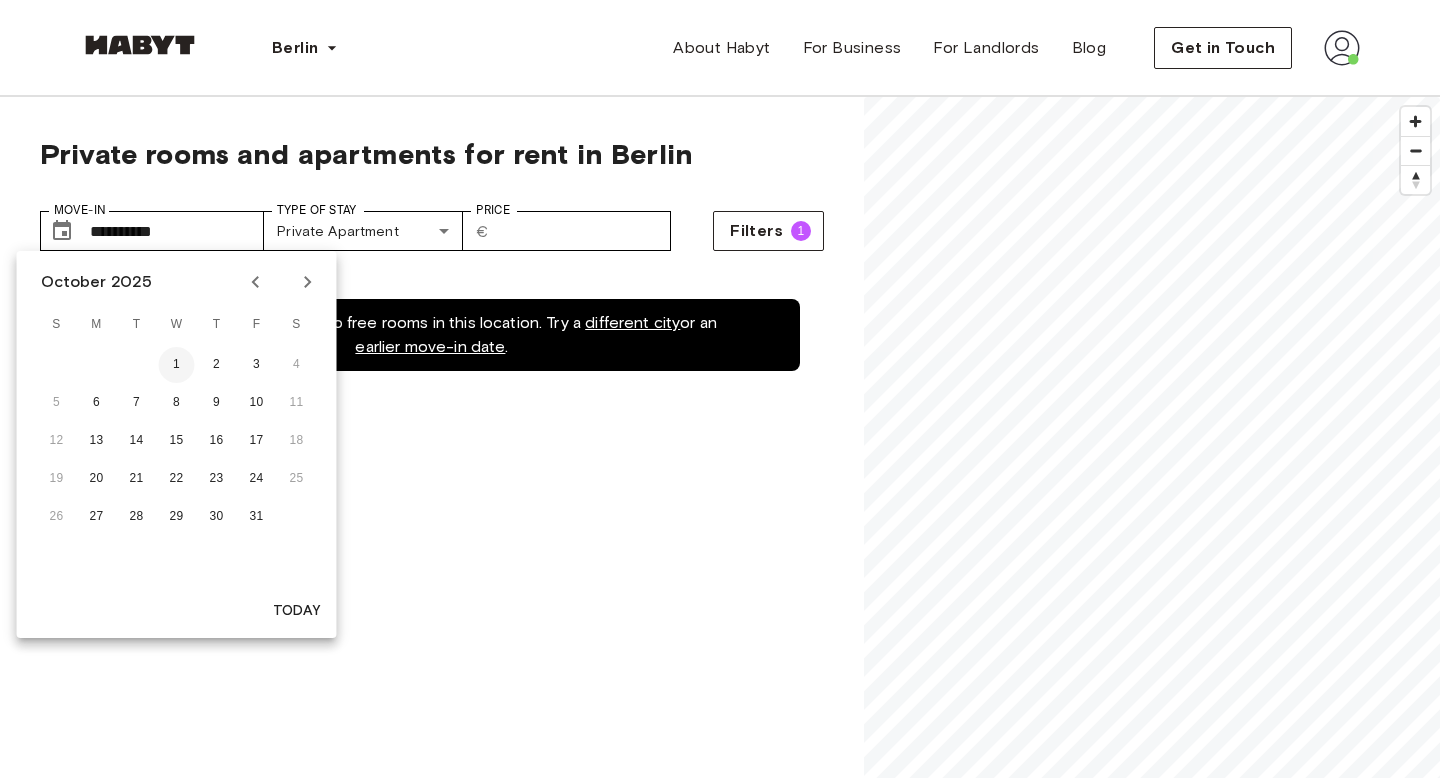 click on "1" at bounding box center (177, 365) 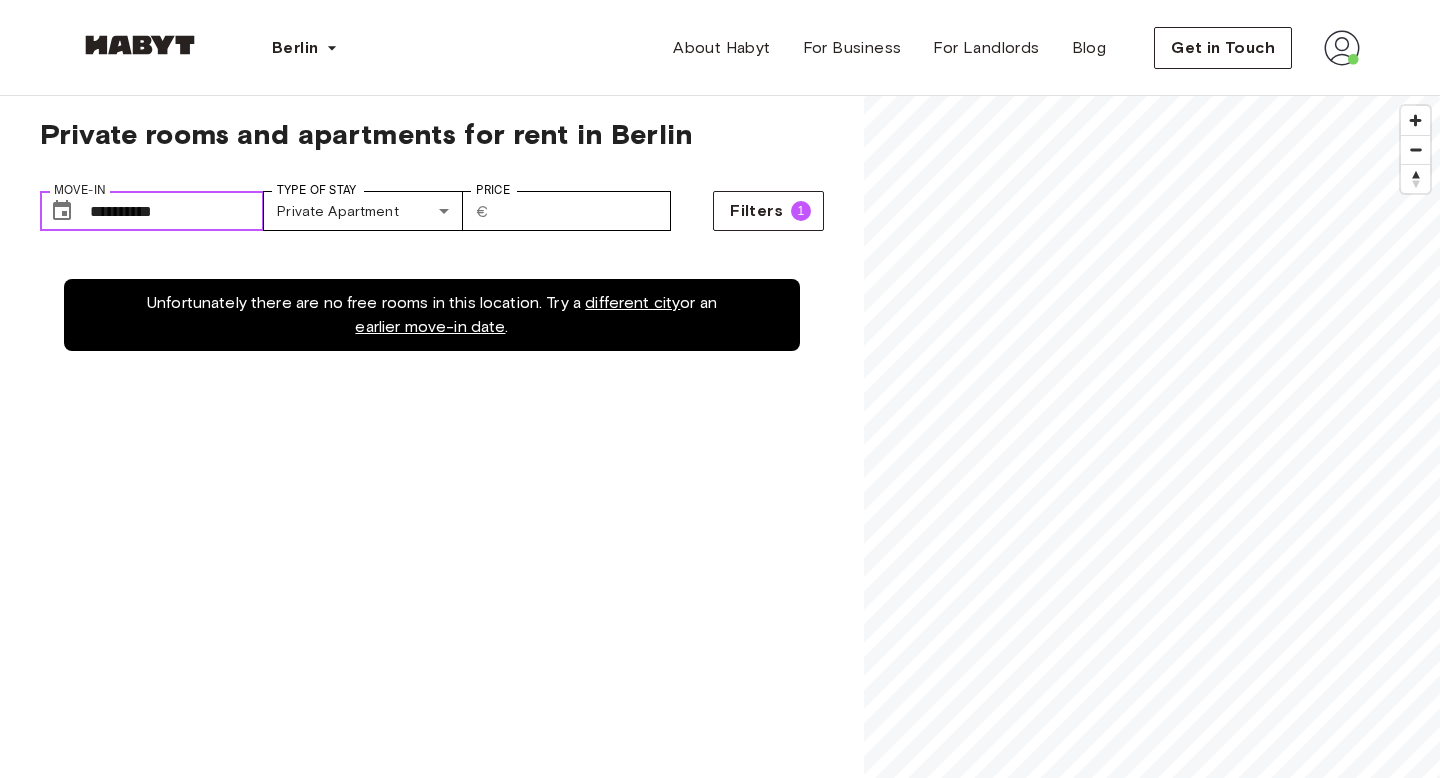 scroll, scrollTop: 18, scrollLeft: 0, axis: vertical 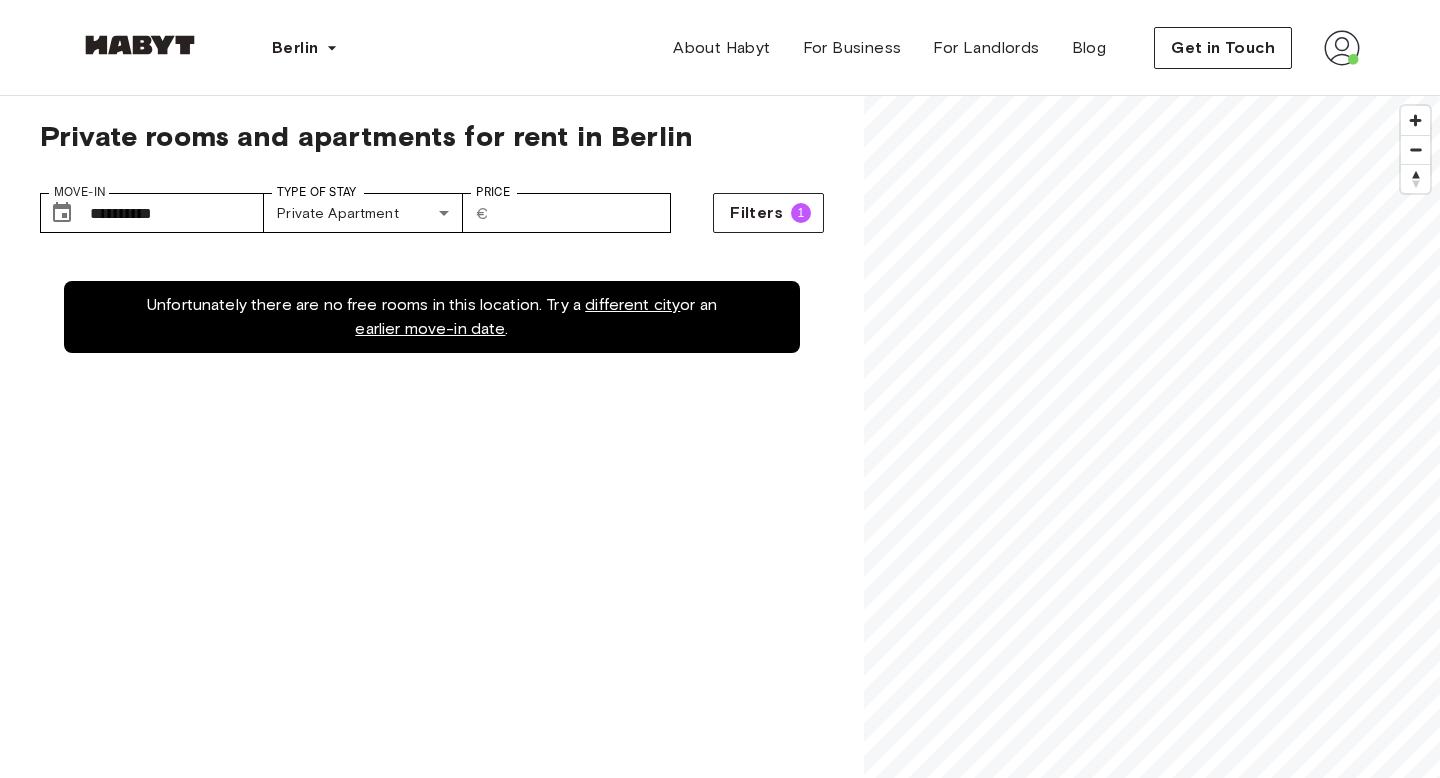 click on "different city" at bounding box center [632, 304] 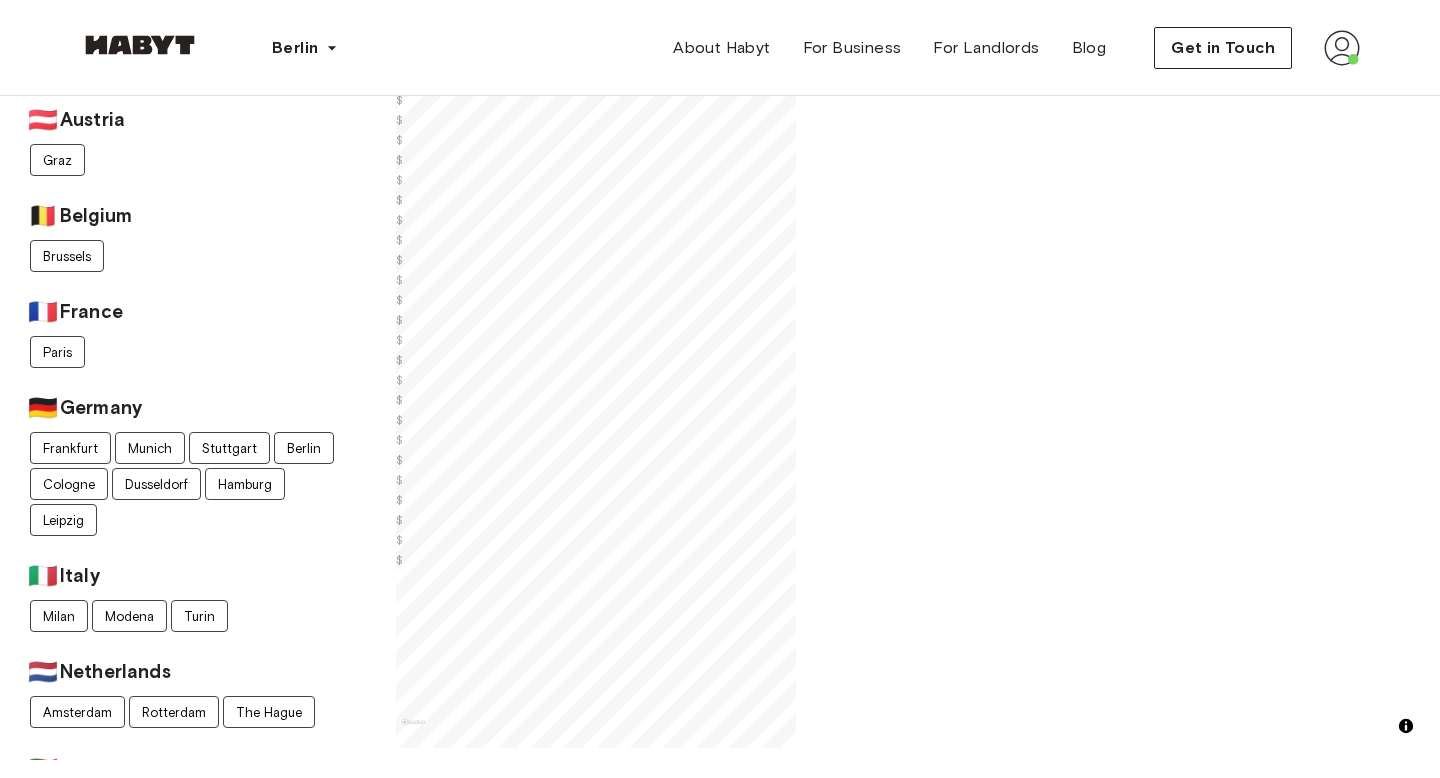 scroll, scrollTop: 0, scrollLeft: 0, axis: both 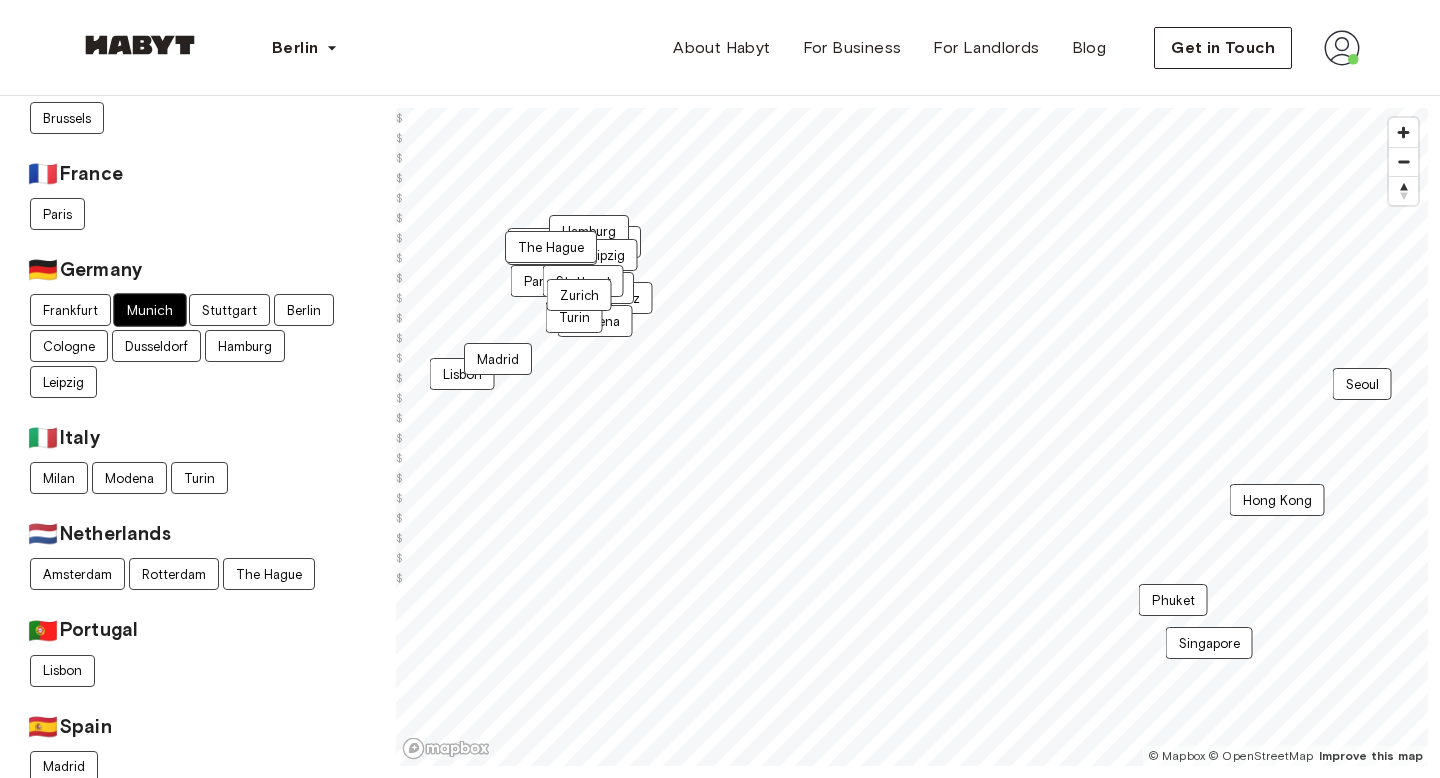 click on "Munich" at bounding box center [149, 310] 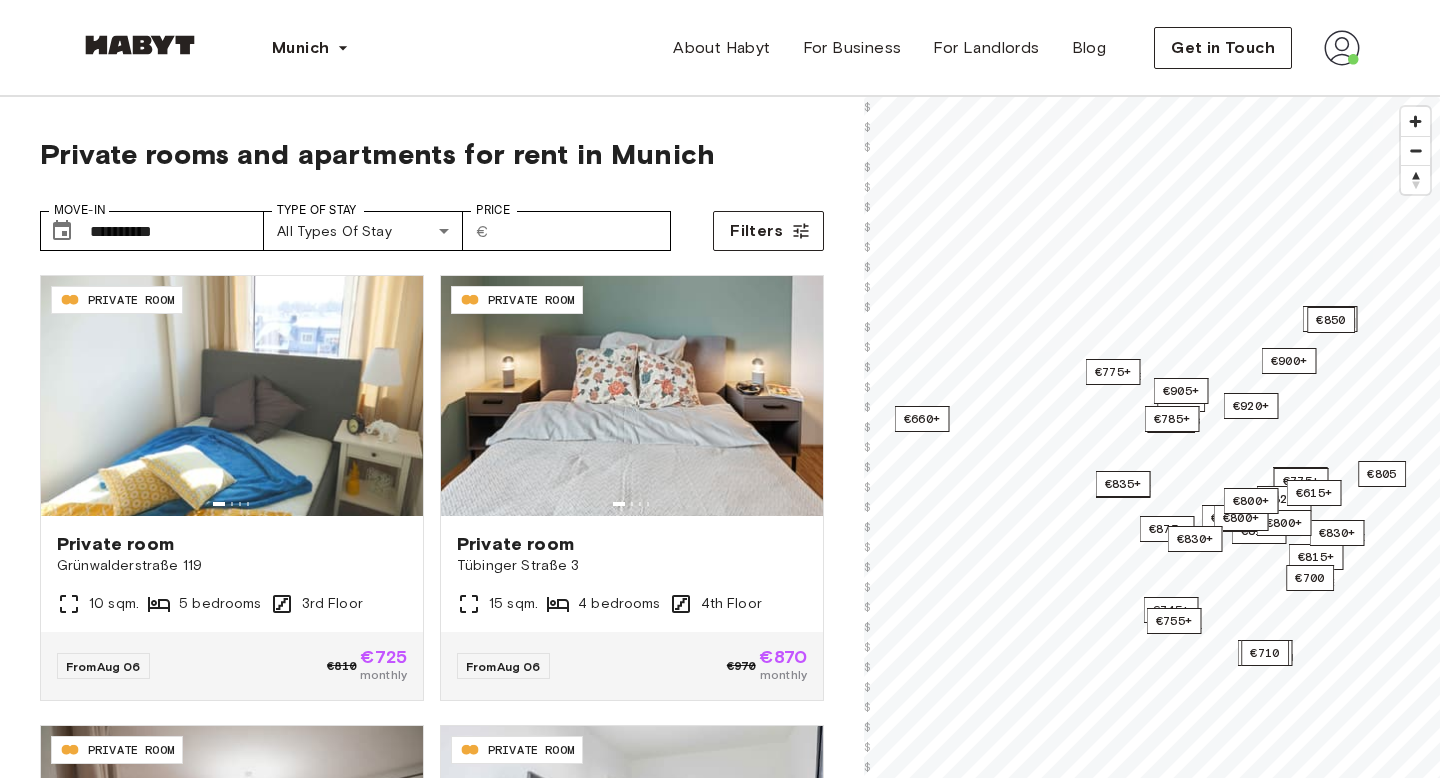 click on "**********" at bounding box center [432, 223] 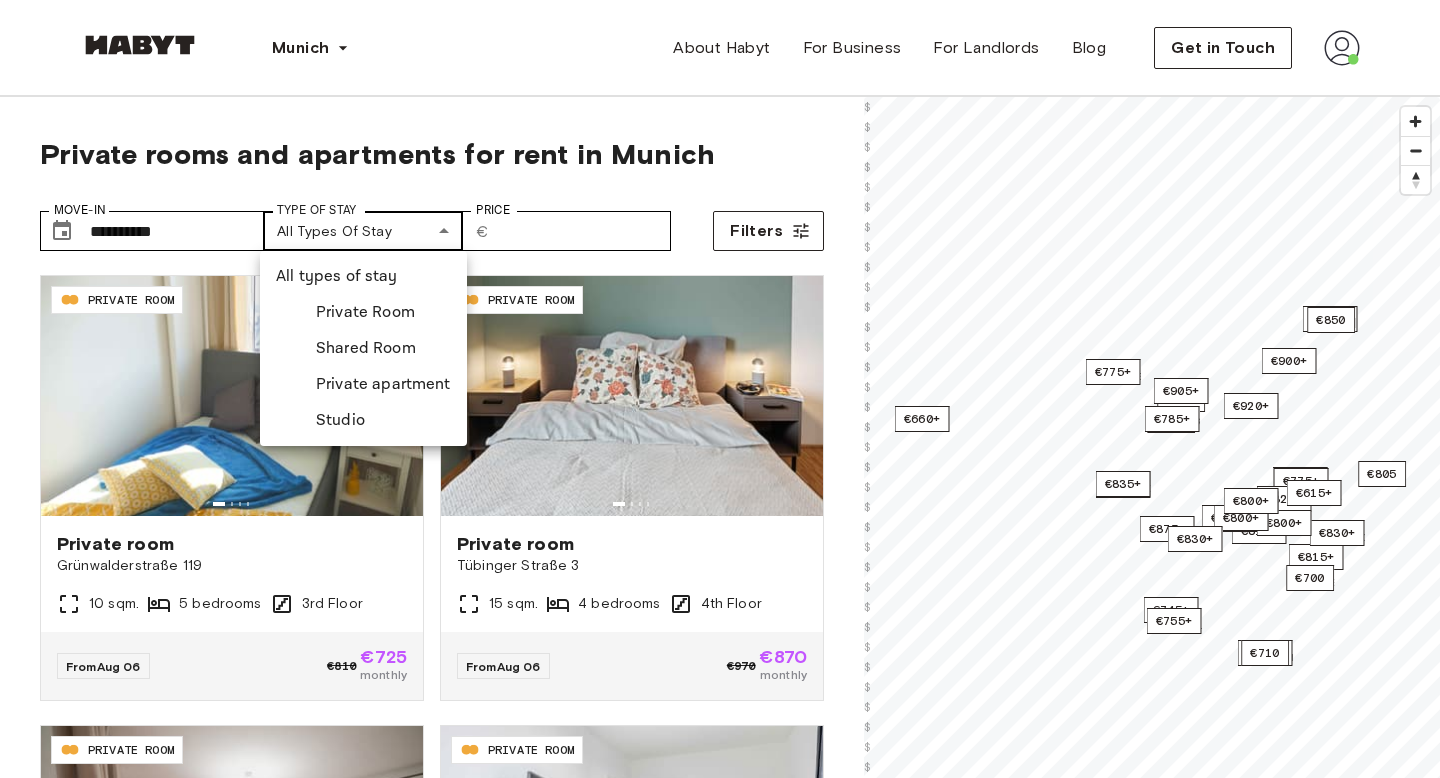 click on "**********" at bounding box center (720, 2432) 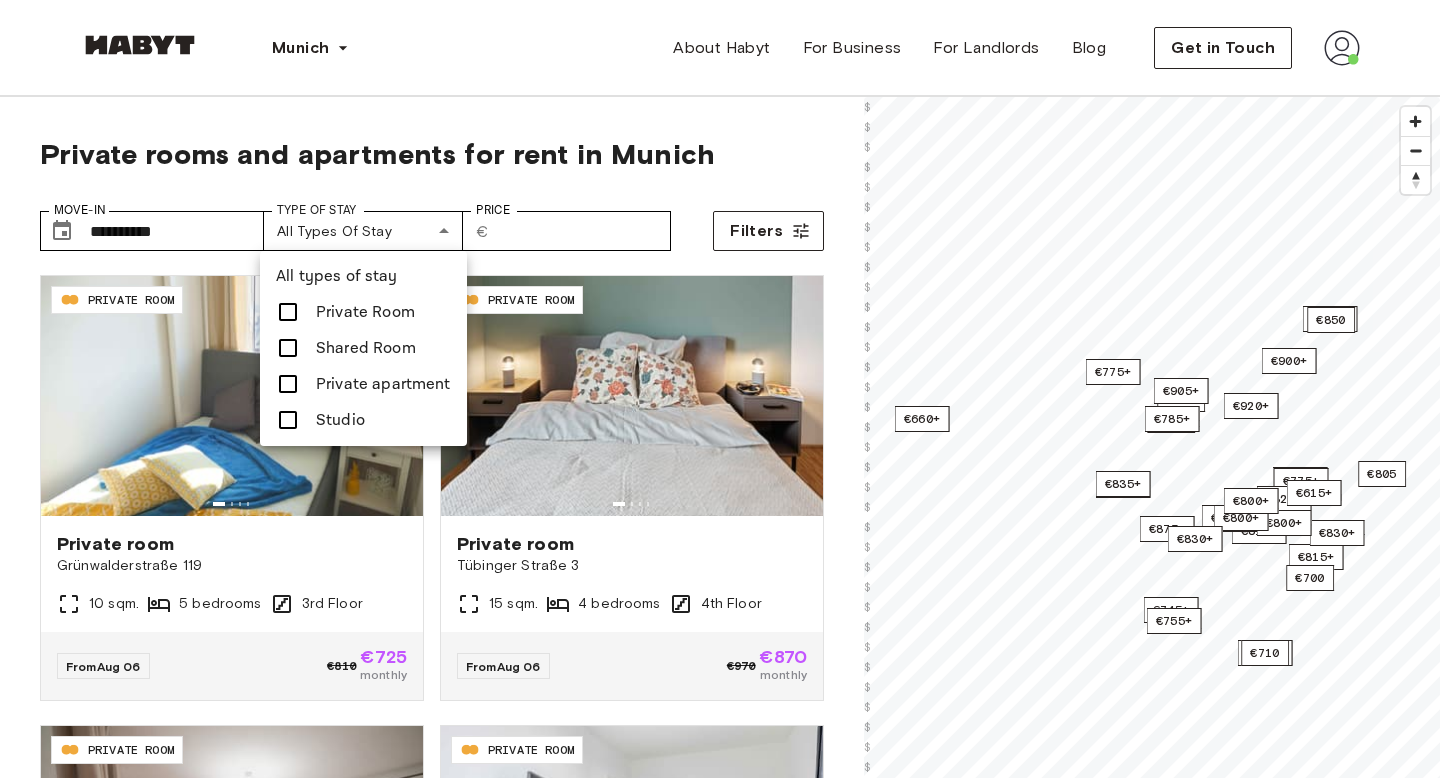click on "Private apartment" at bounding box center [383, 384] 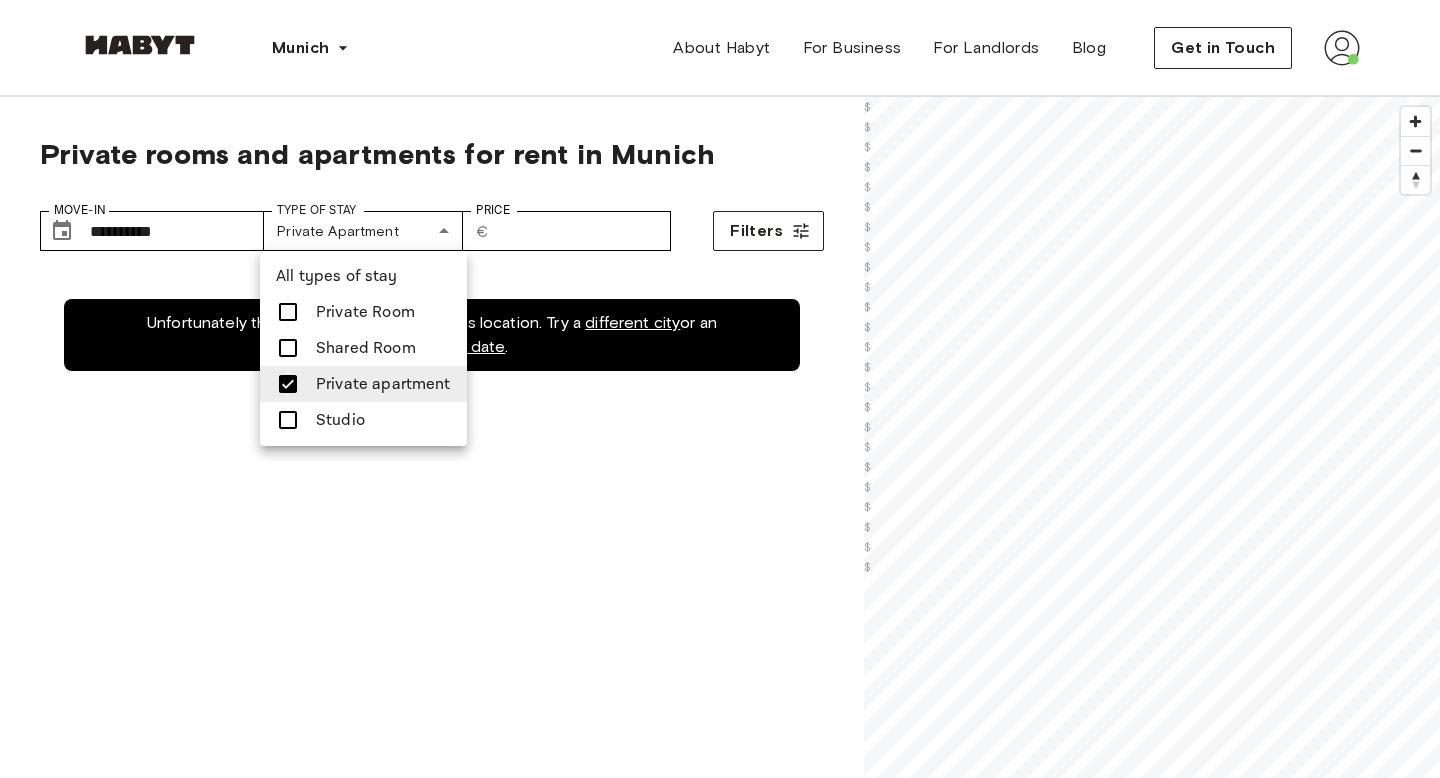 click at bounding box center [720, 389] 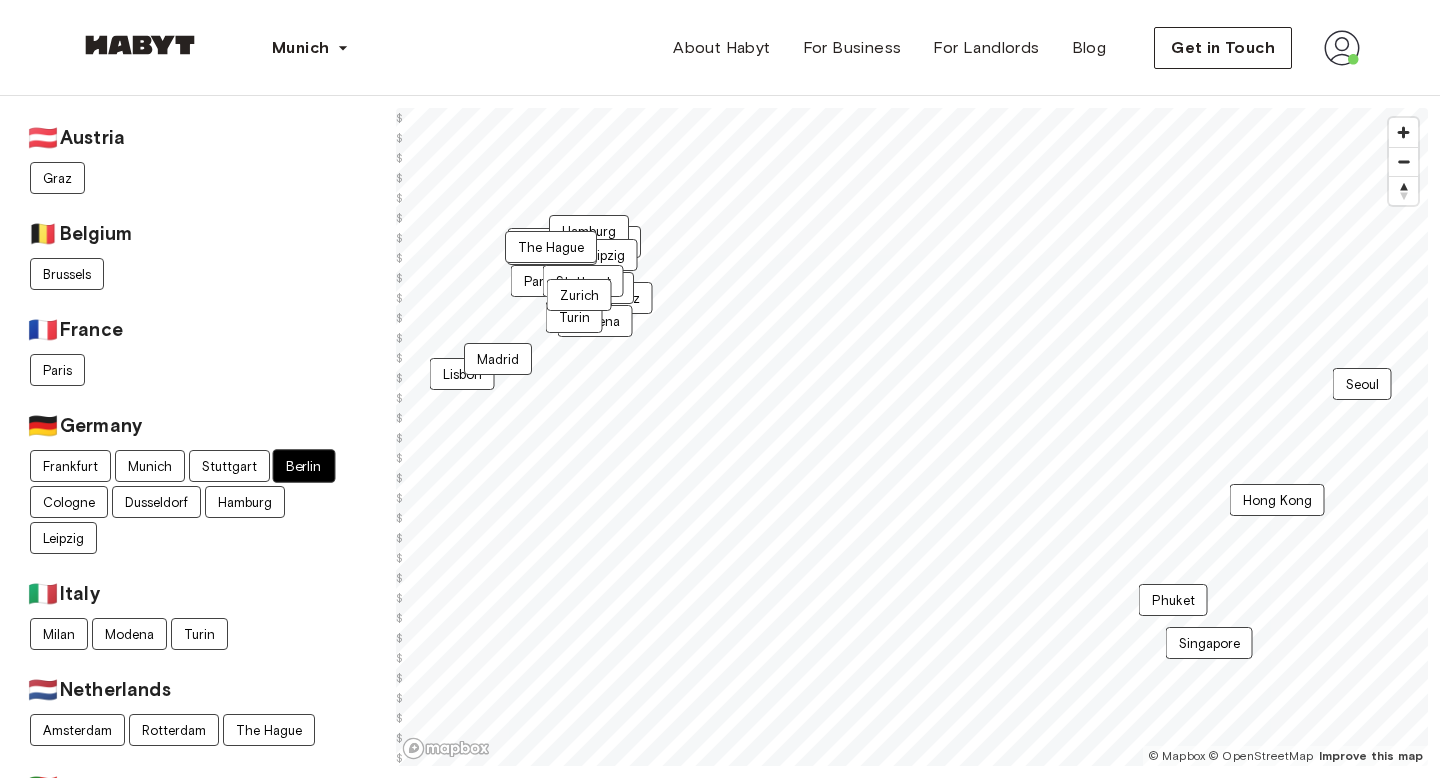 click on "Berlin" at bounding box center (304, 467) 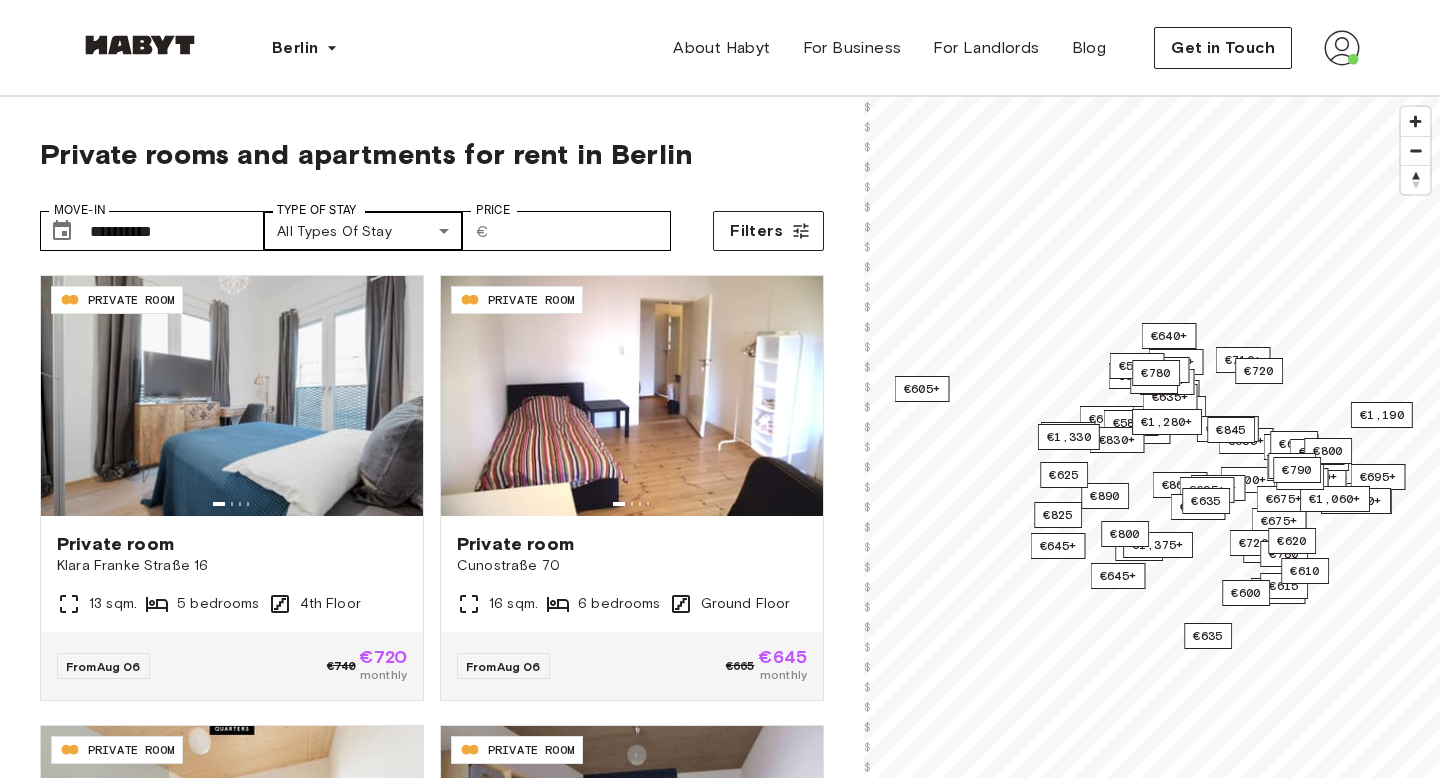 click on "**********" at bounding box center (720, 2396) 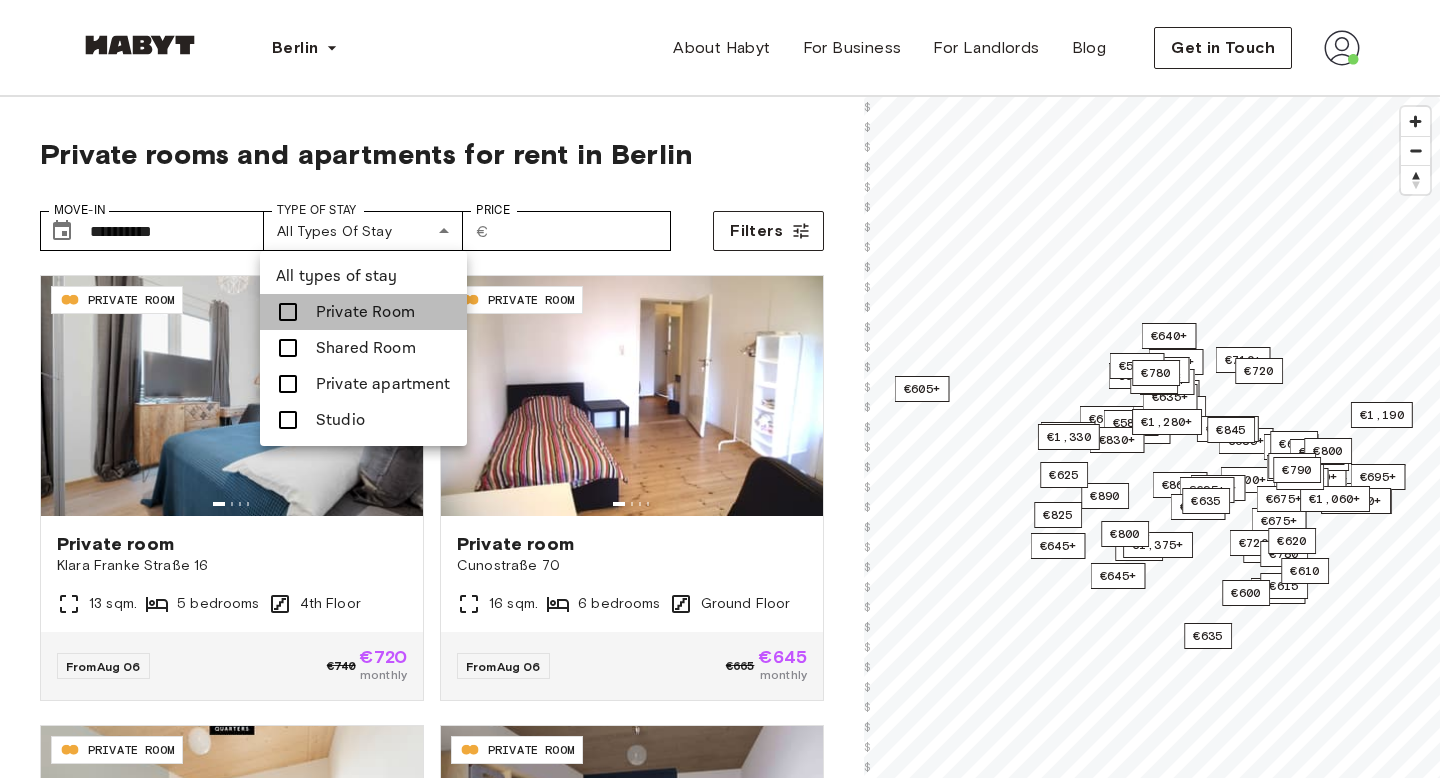 click on "Private Room" at bounding box center [365, 312] 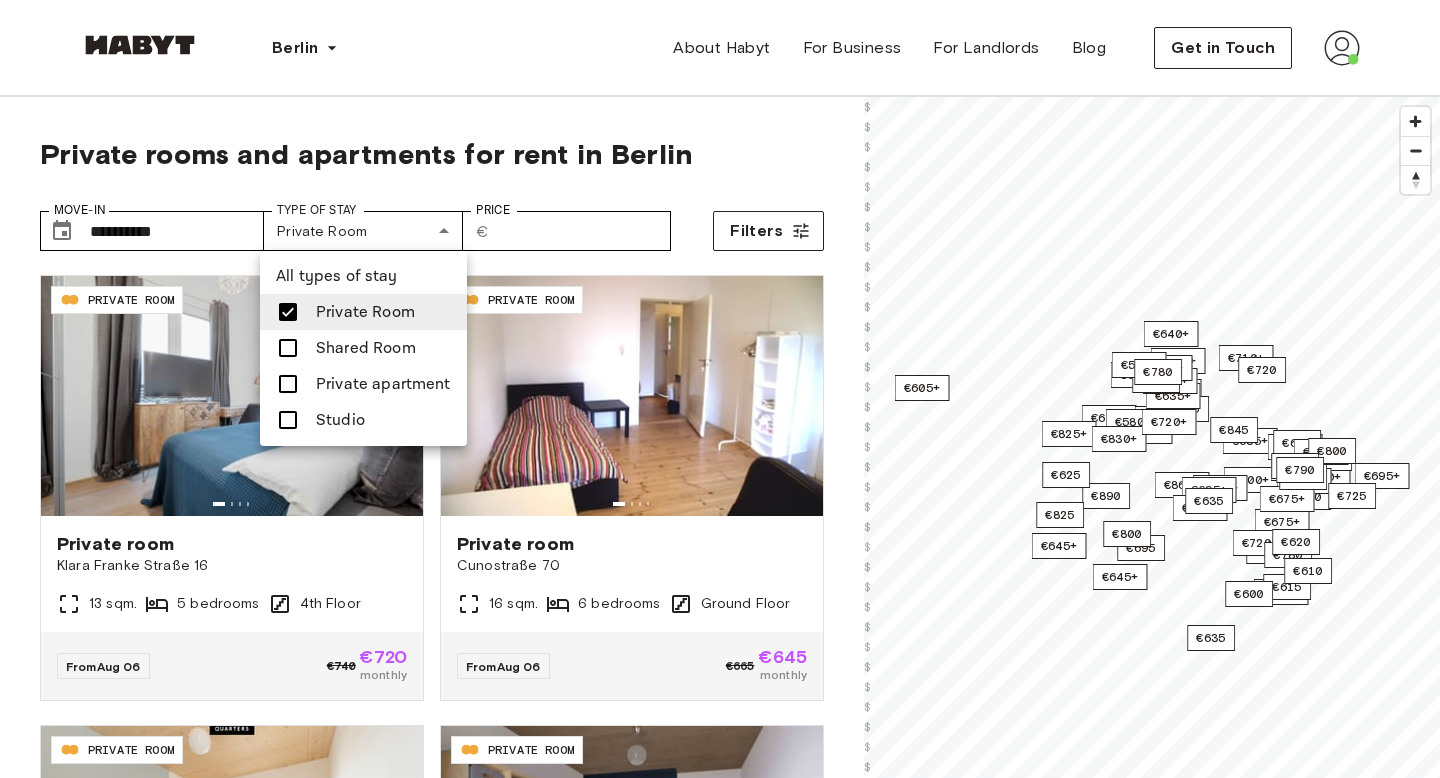 click at bounding box center (720, 389) 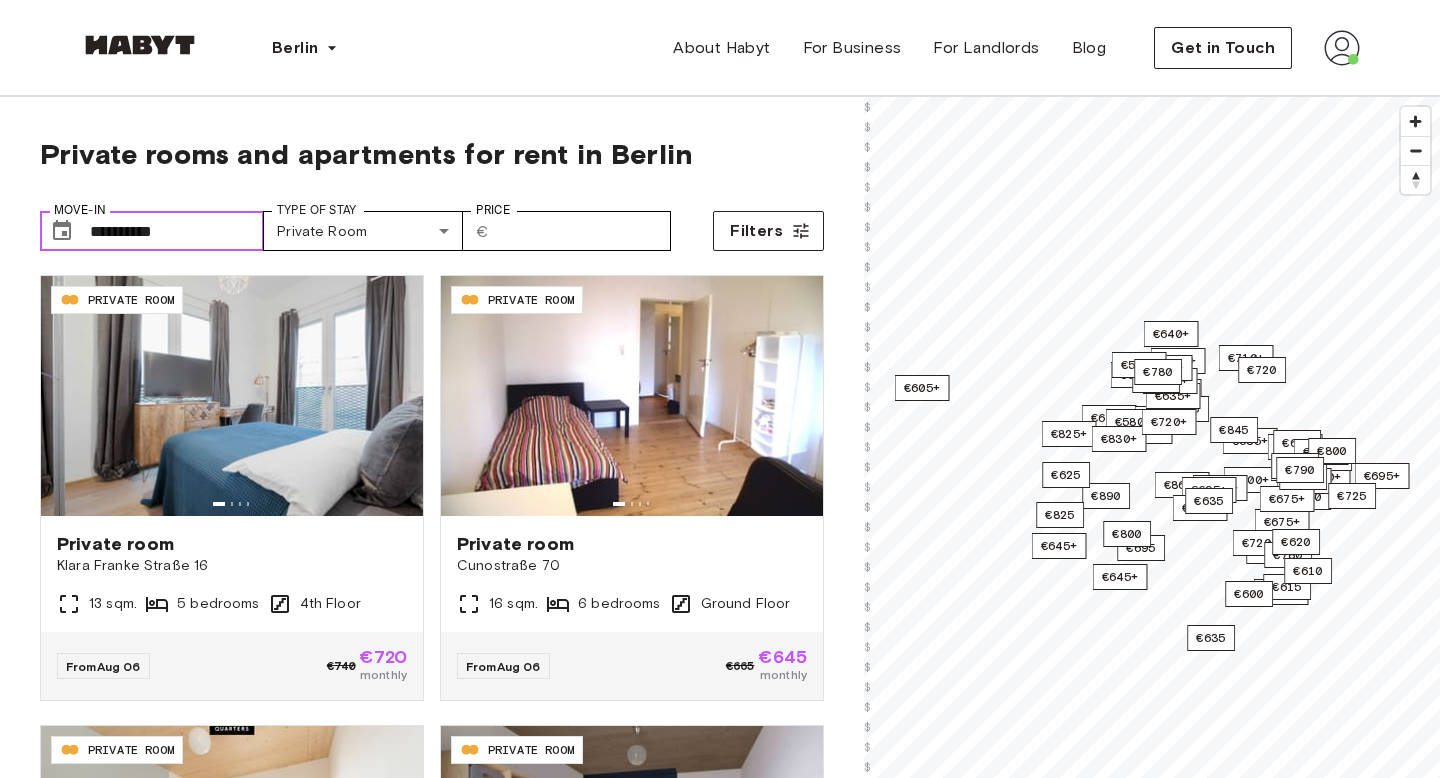 click on "**********" at bounding box center [177, 231] 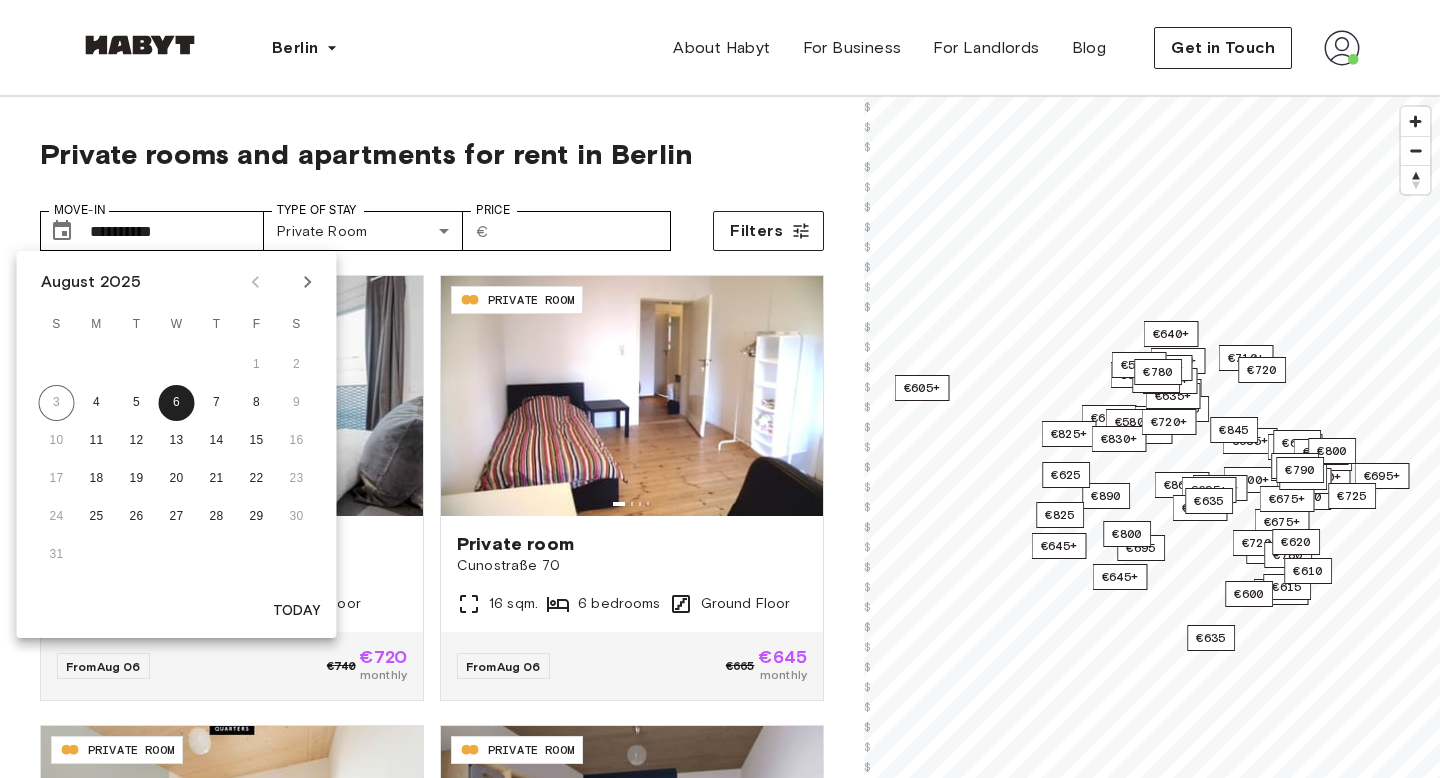 click 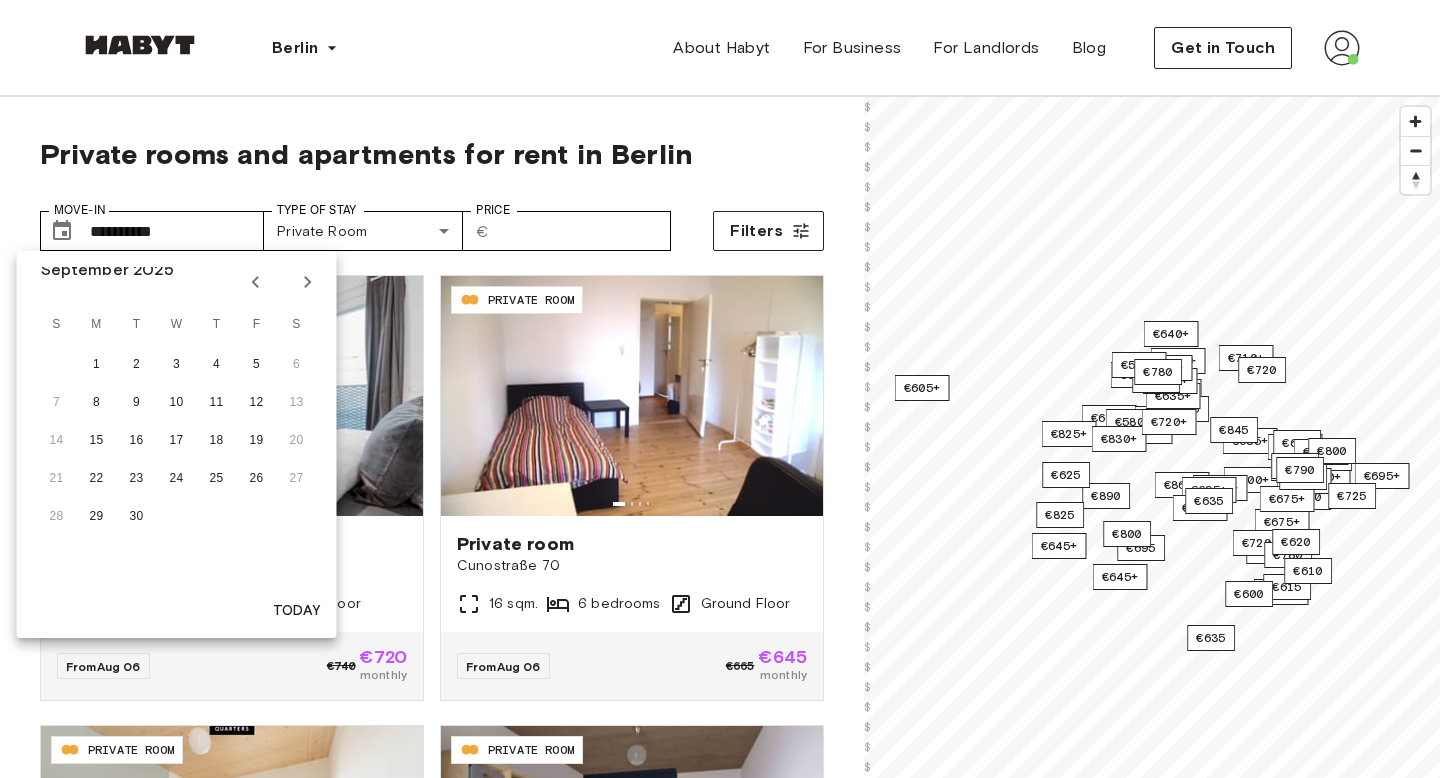 click 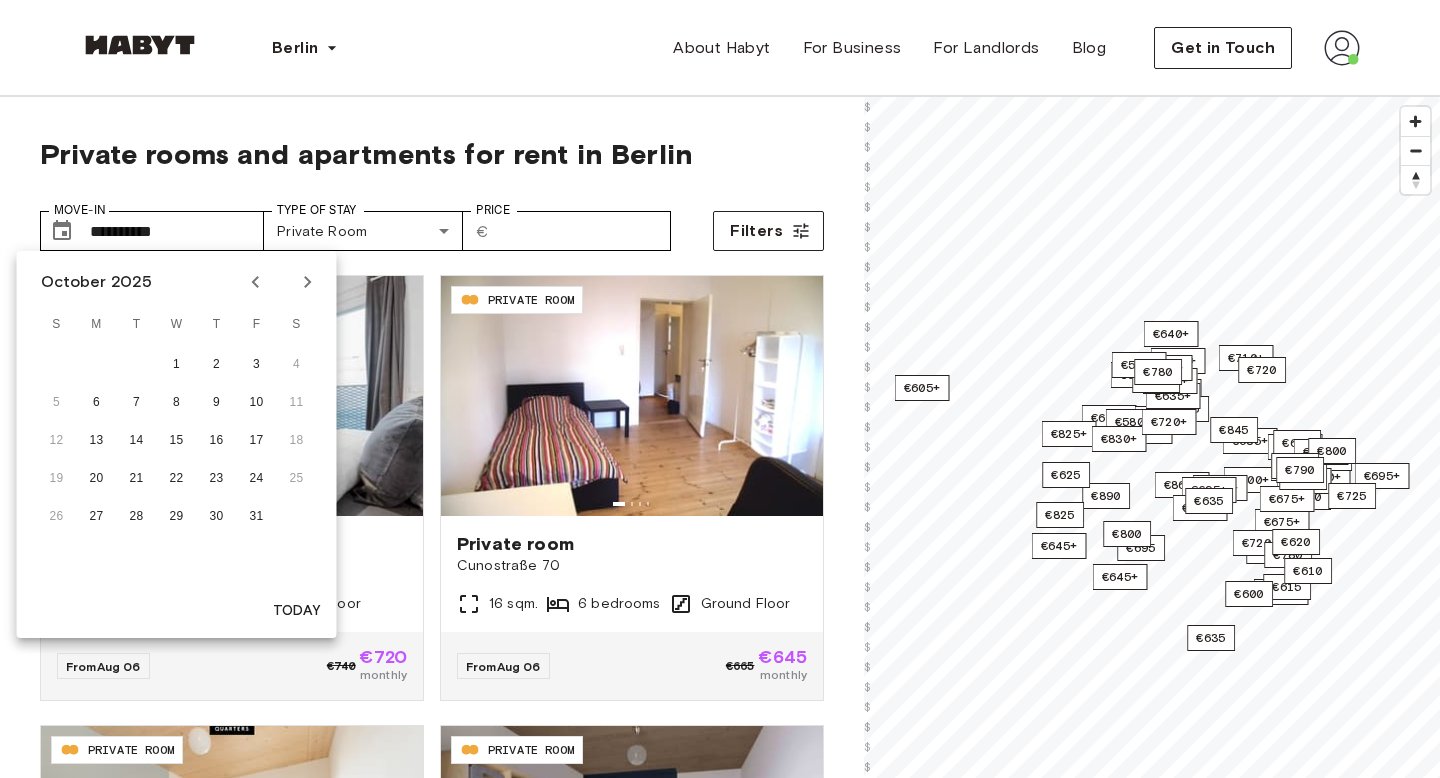 click 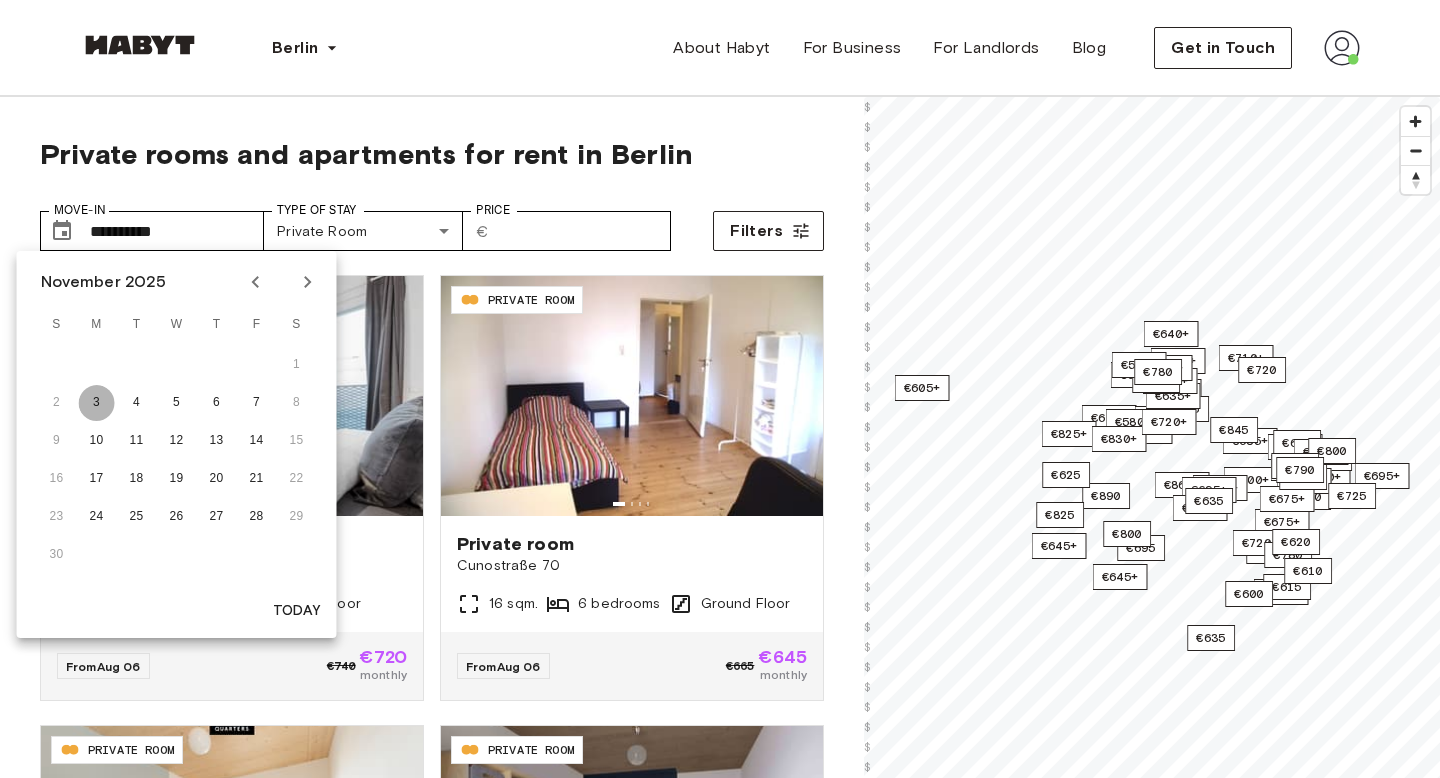 click on "3" at bounding box center (97, 403) 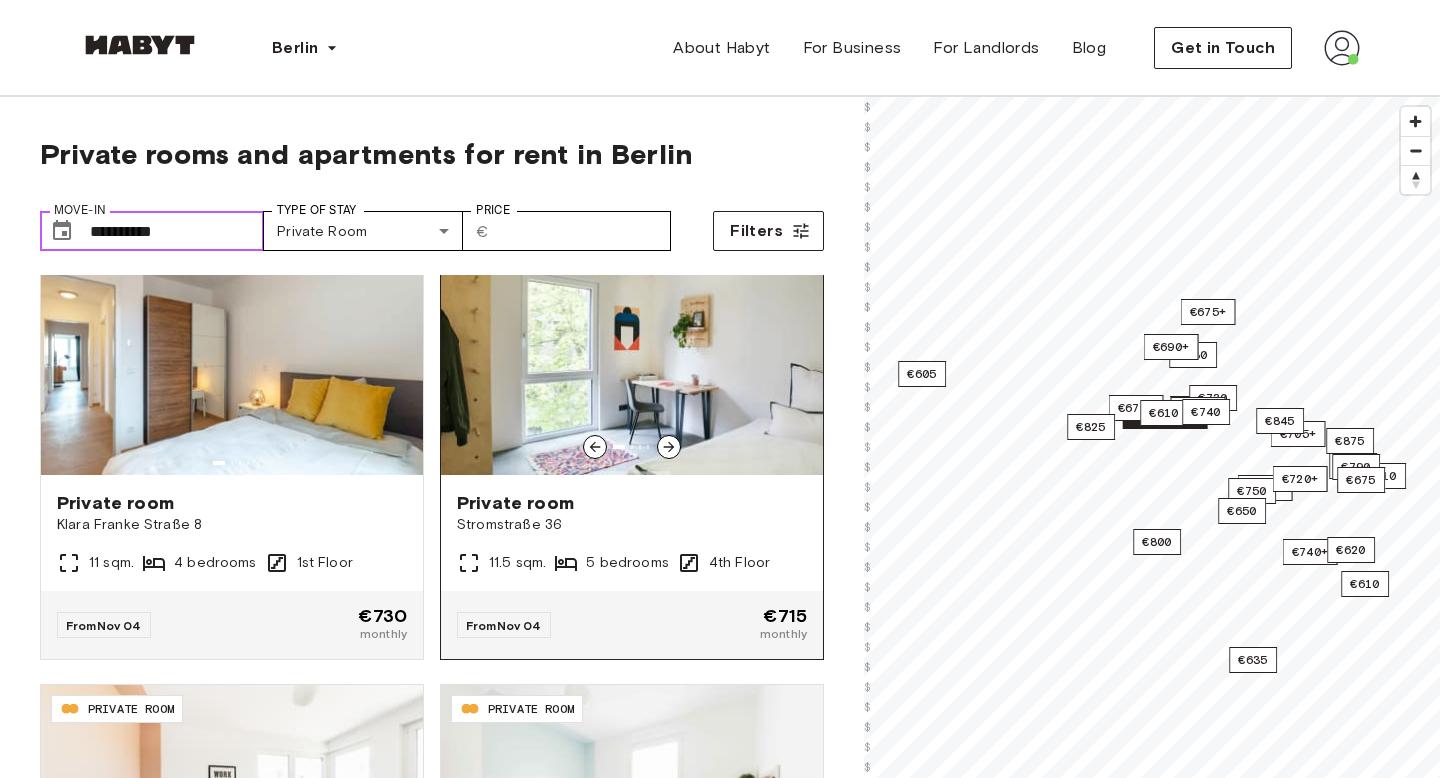 scroll, scrollTop: 43, scrollLeft: 0, axis: vertical 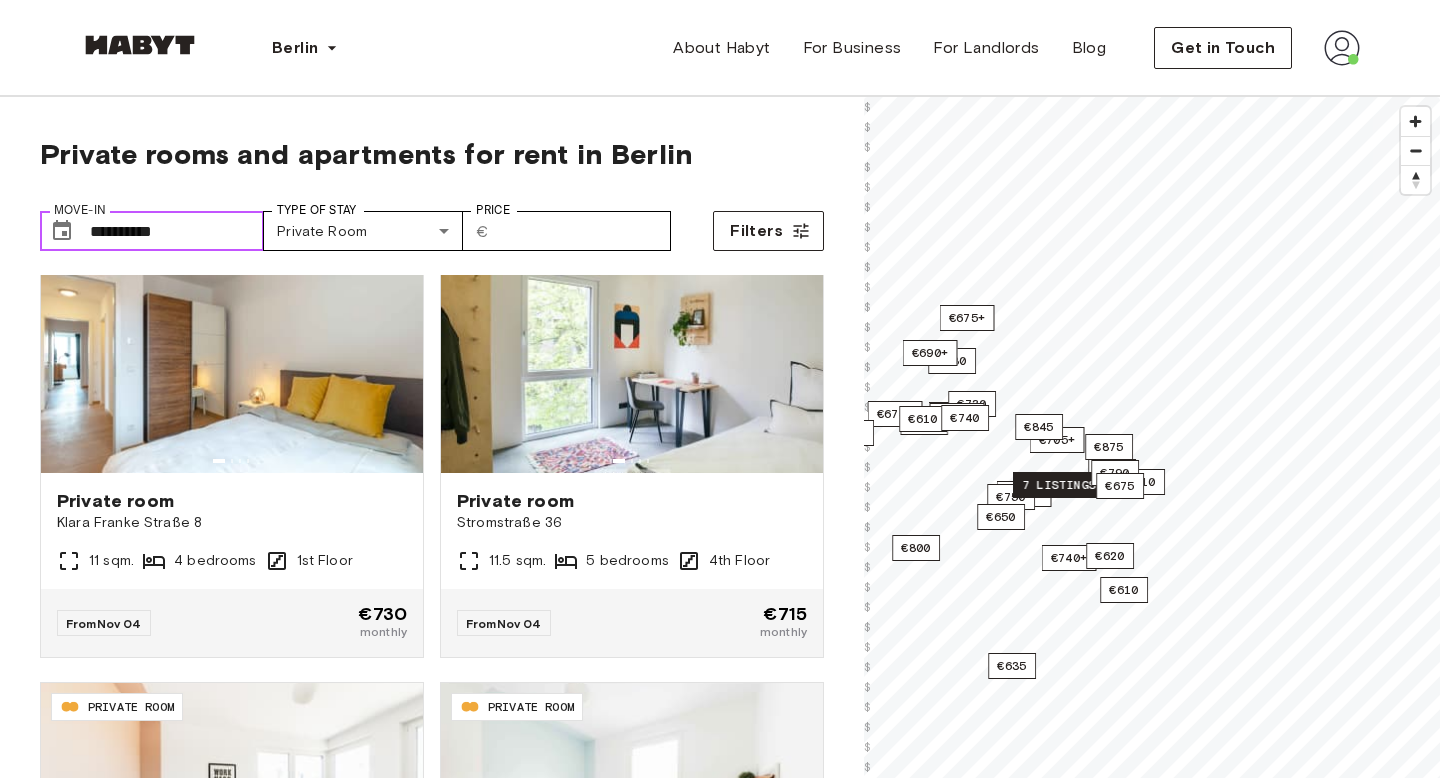 drag, startPoint x: 1279, startPoint y: 486, endPoint x: 1038, endPoint y: 492, distance: 241.07468 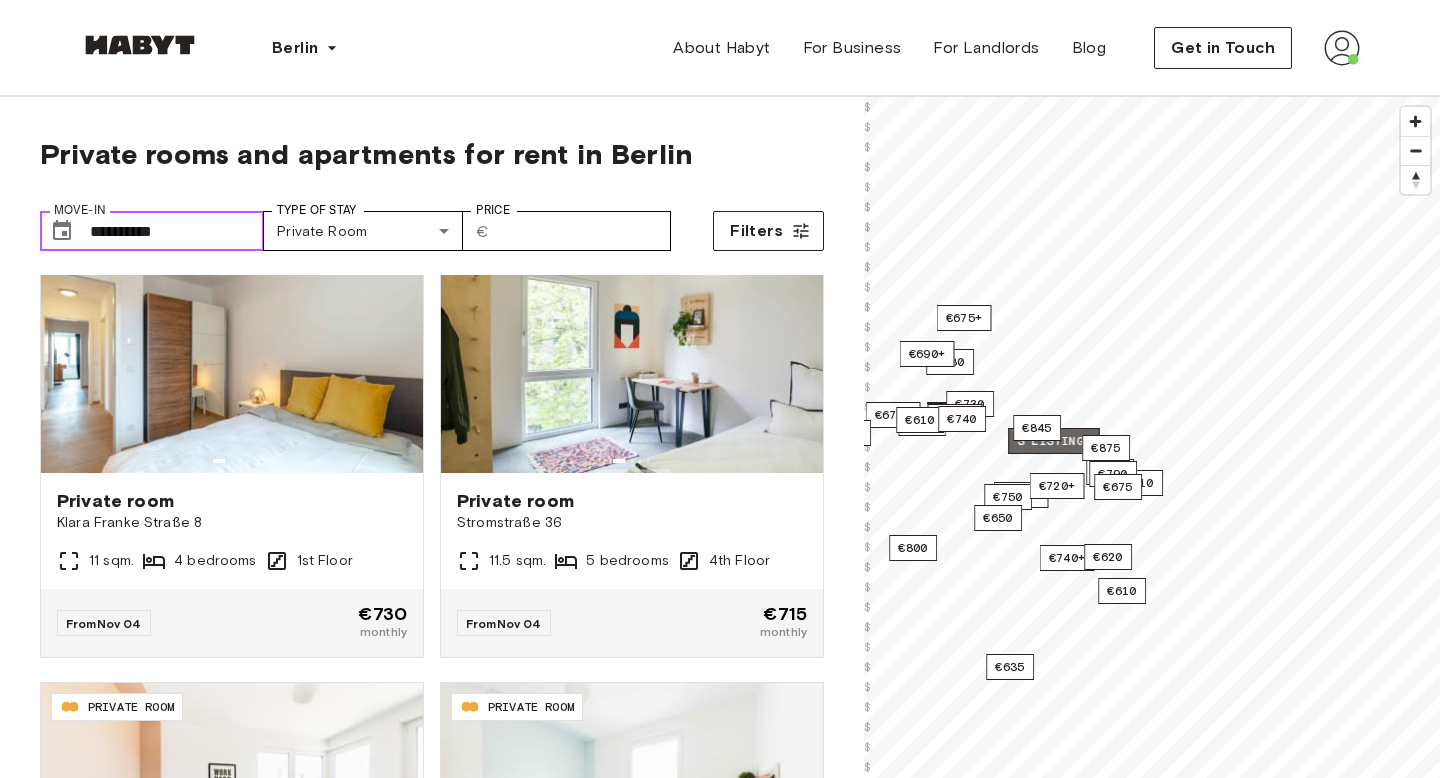 click on "3 listings" at bounding box center [1054, 441] 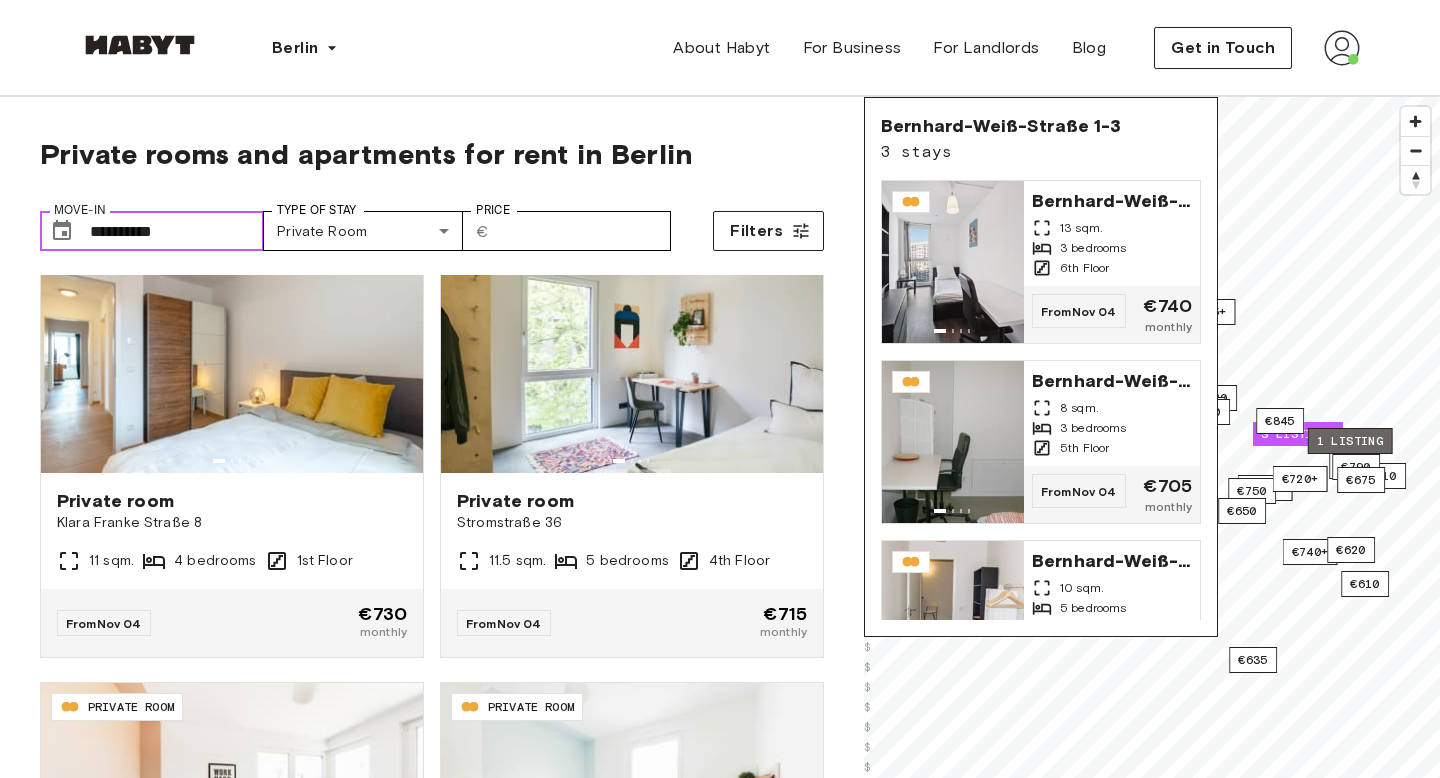 click on "1 listing" at bounding box center [1350, 441] 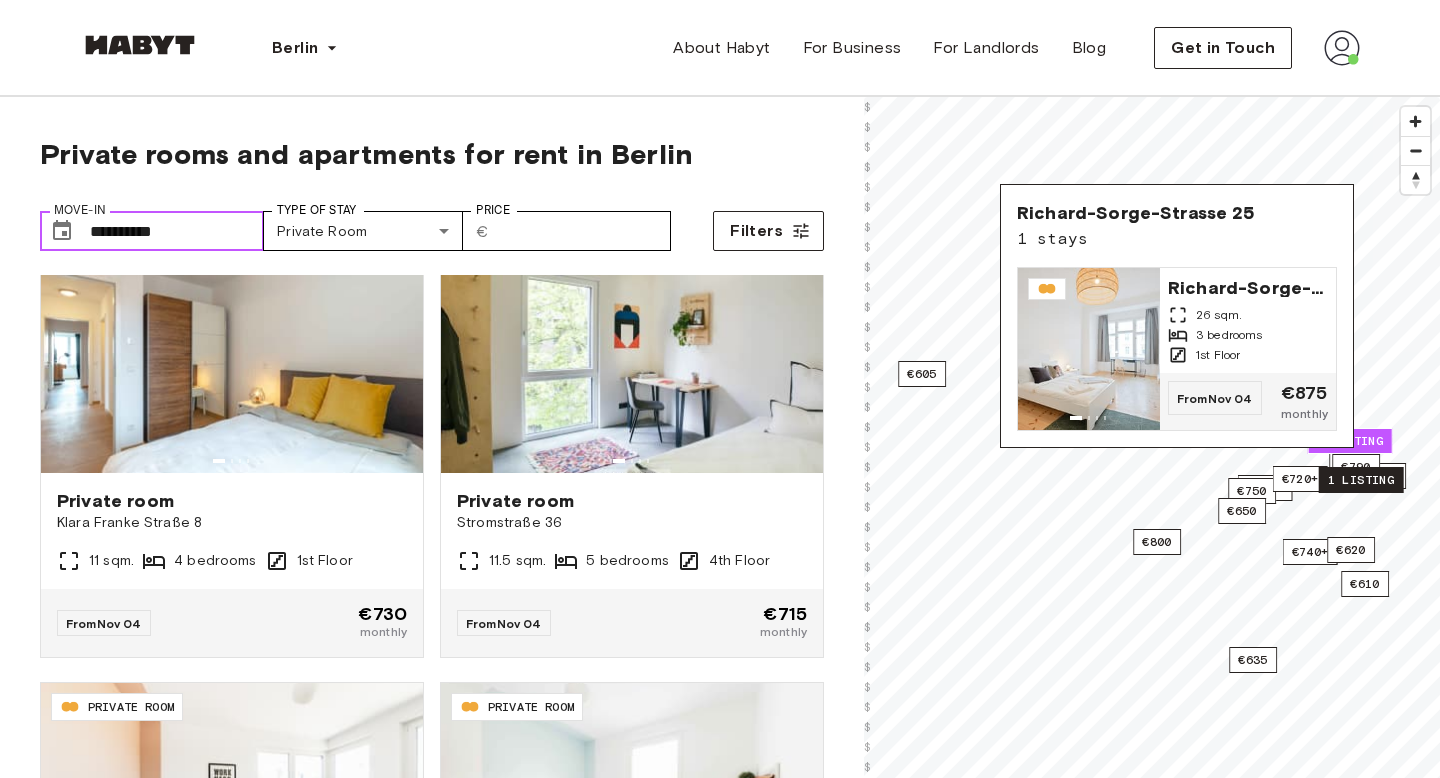 click on "1 listing" at bounding box center [1361, 480] 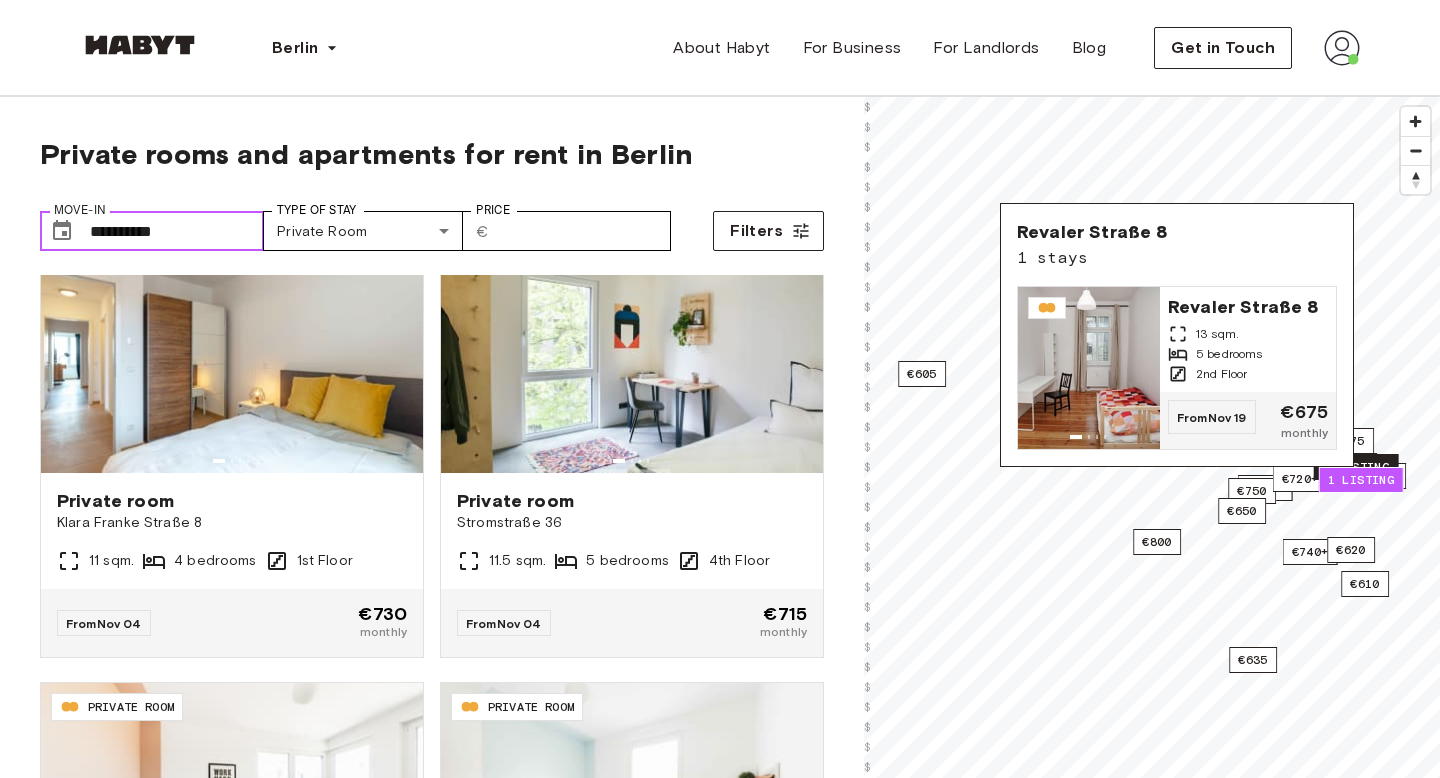 click on "1 listing" at bounding box center (1356, 467) 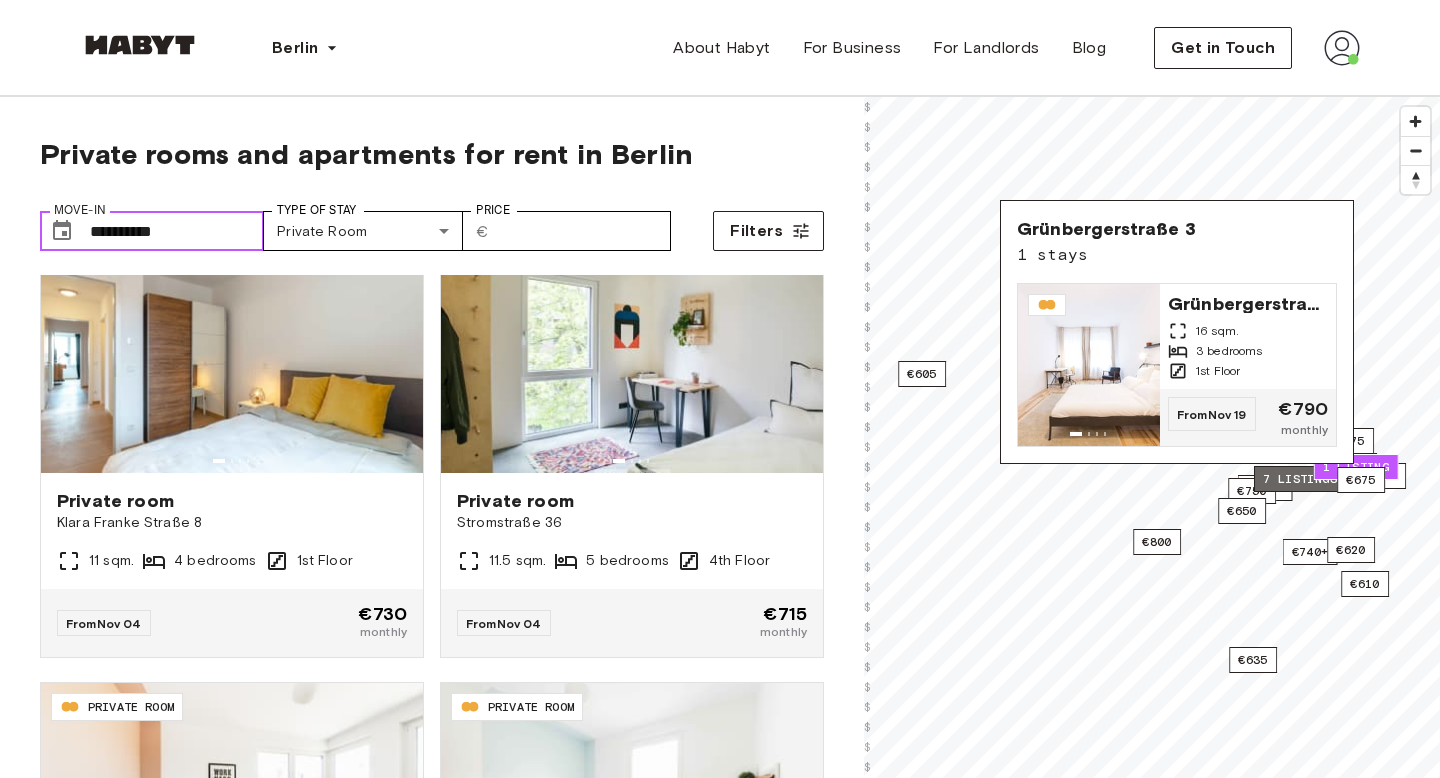 click on "7 listings" at bounding box center (1300, 479) 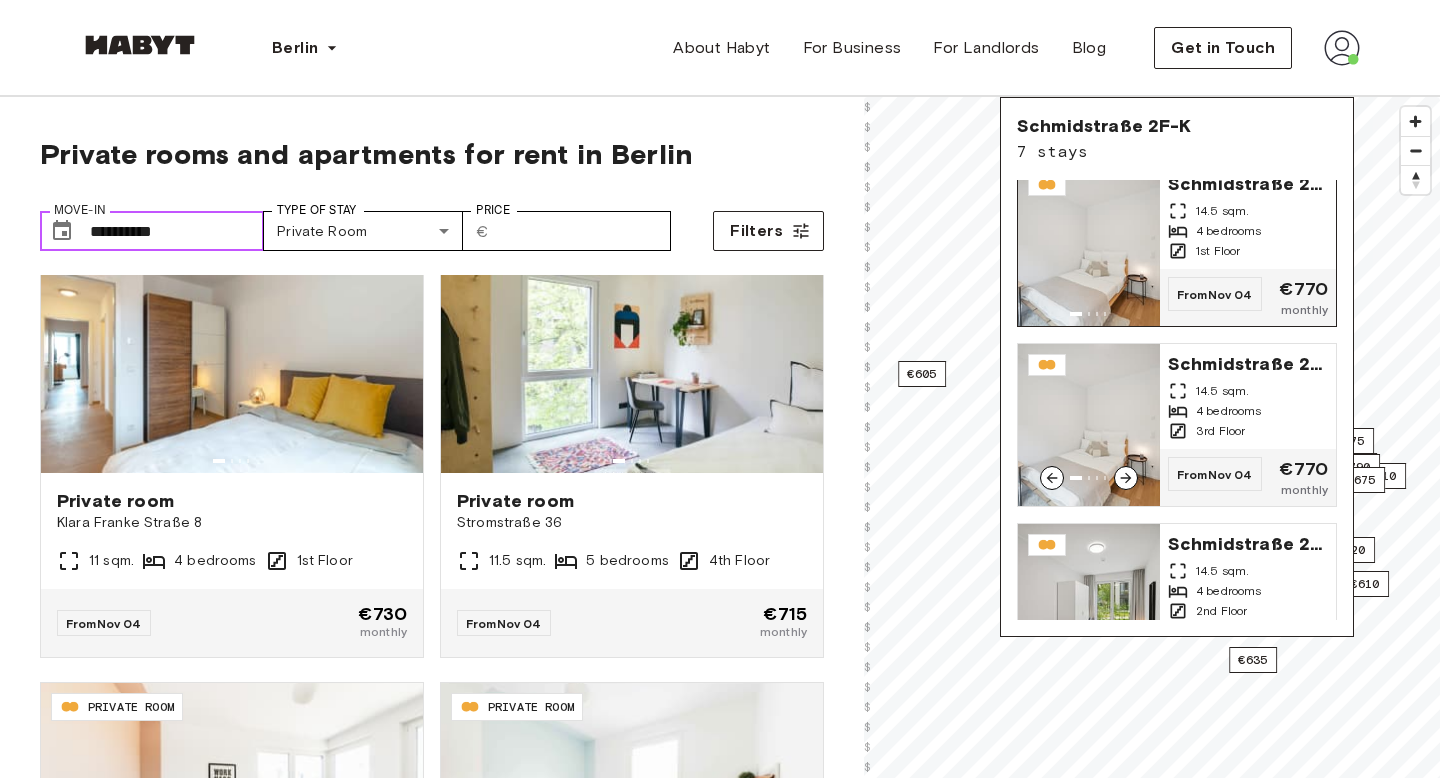 scroll, scrollTop: 4, scrollLeft: 0, axis: vertical 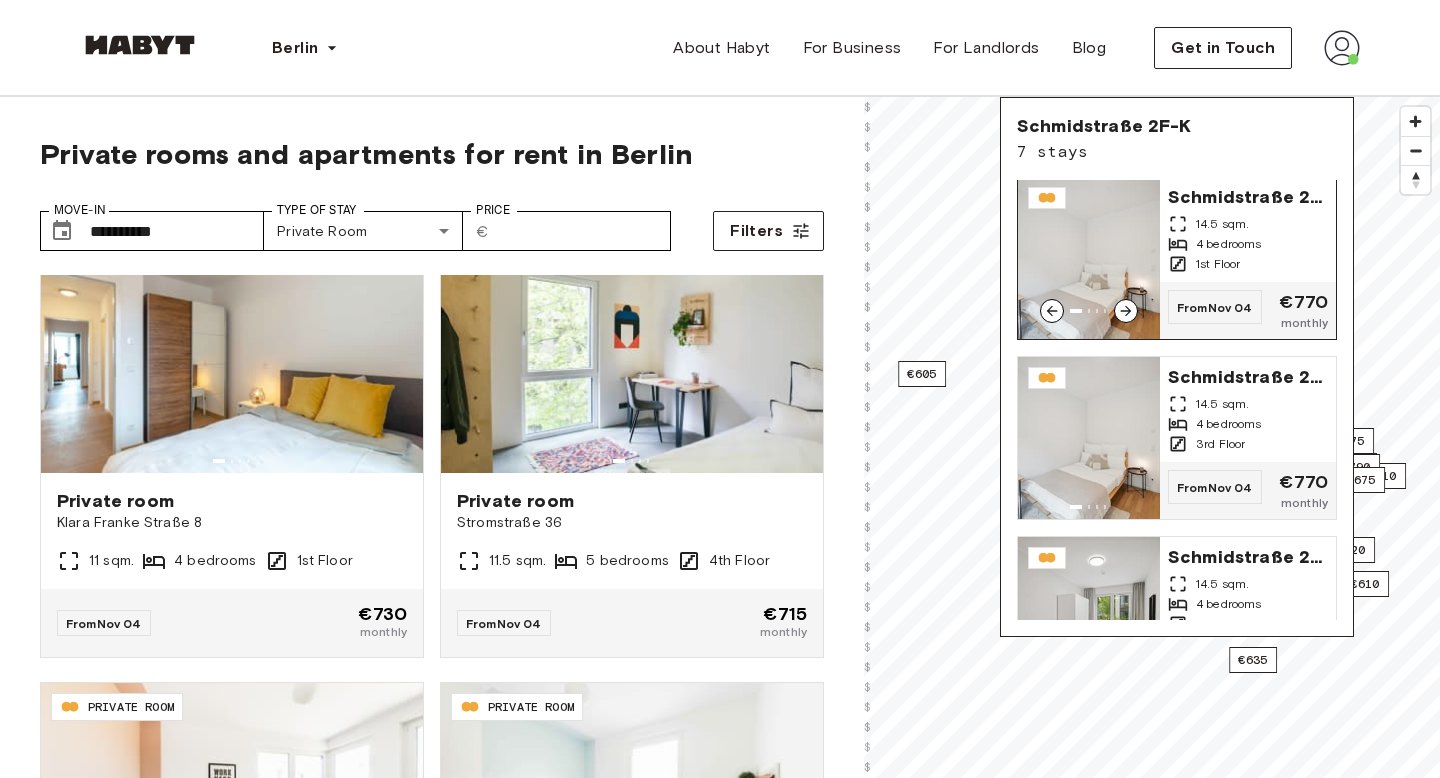 click on "4 bedrooms" at bounding box center (1229, 244) 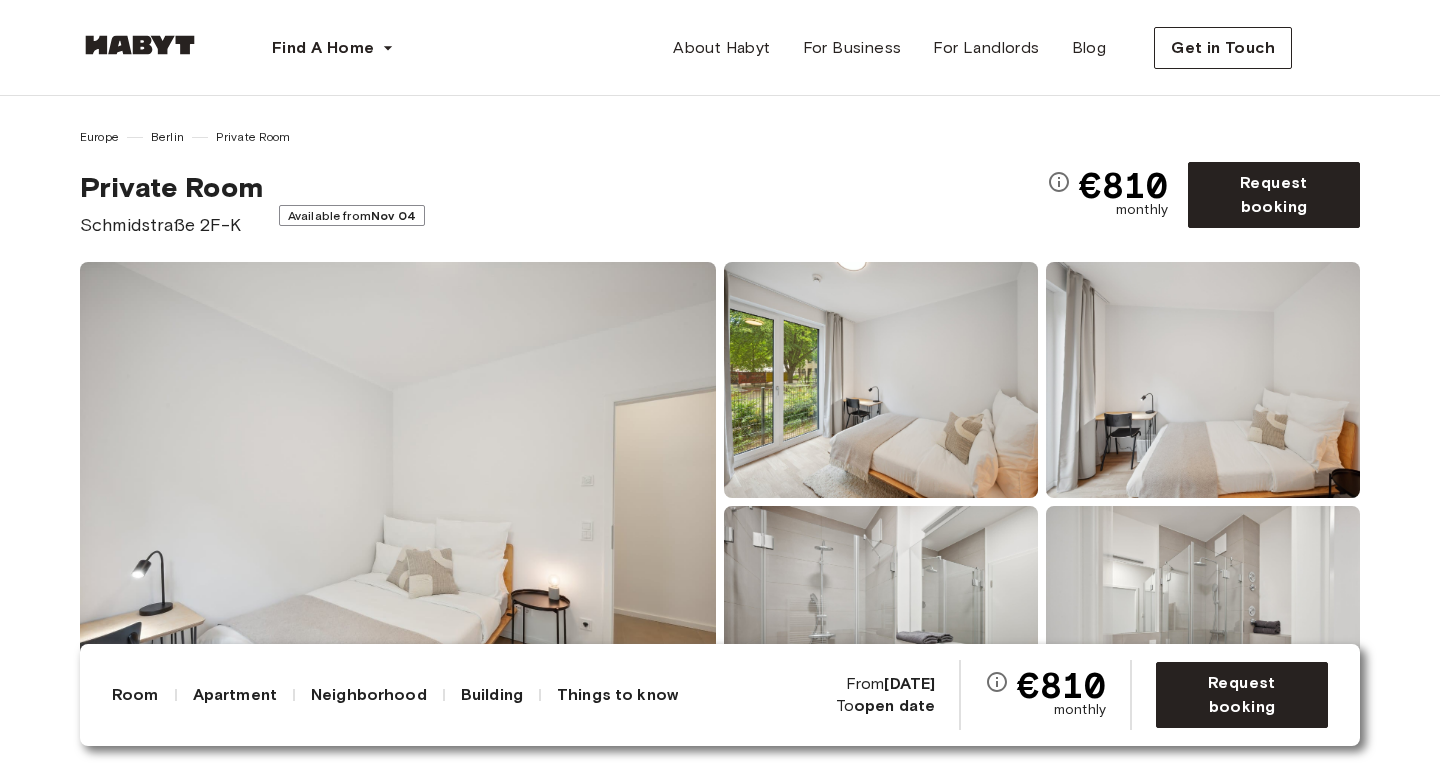 scroll, scrollTop: 0, scrollLeft: 0, axis: both 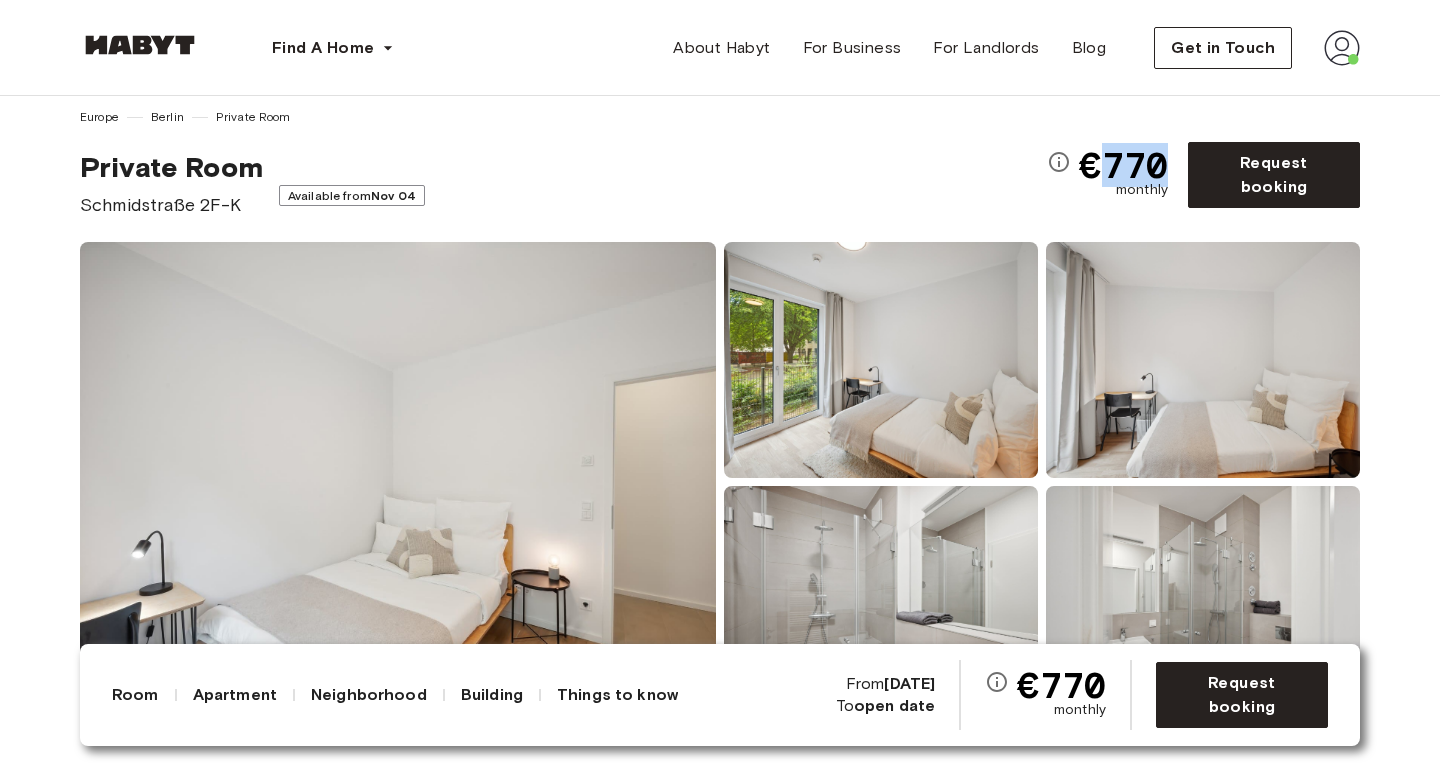 drag, startPoint x: 1104, startPoint y: 171, endPoint x: 1181, endPoint y: 174, distance: 77.05842 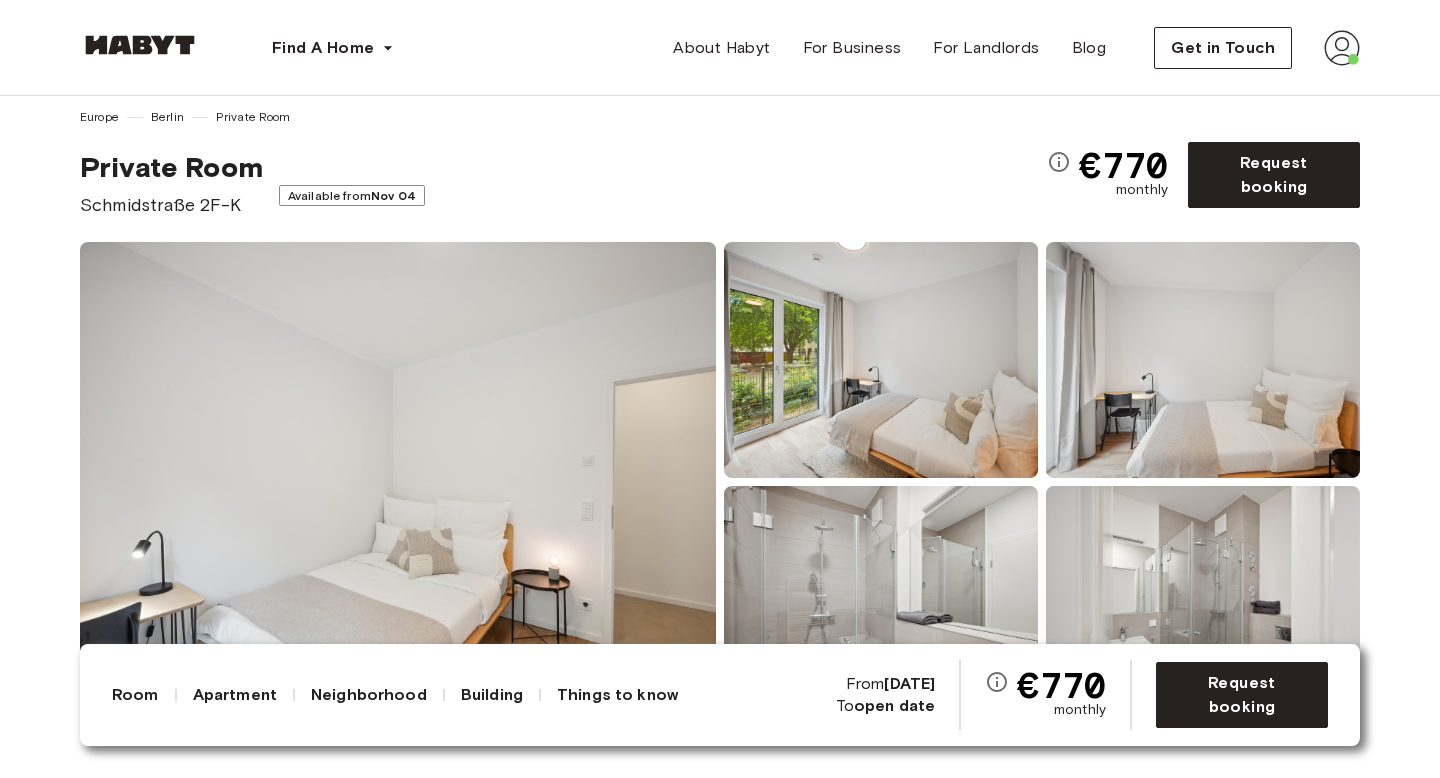 click on "Europe [CITY] Private Room" at bounding box center (563, 117) 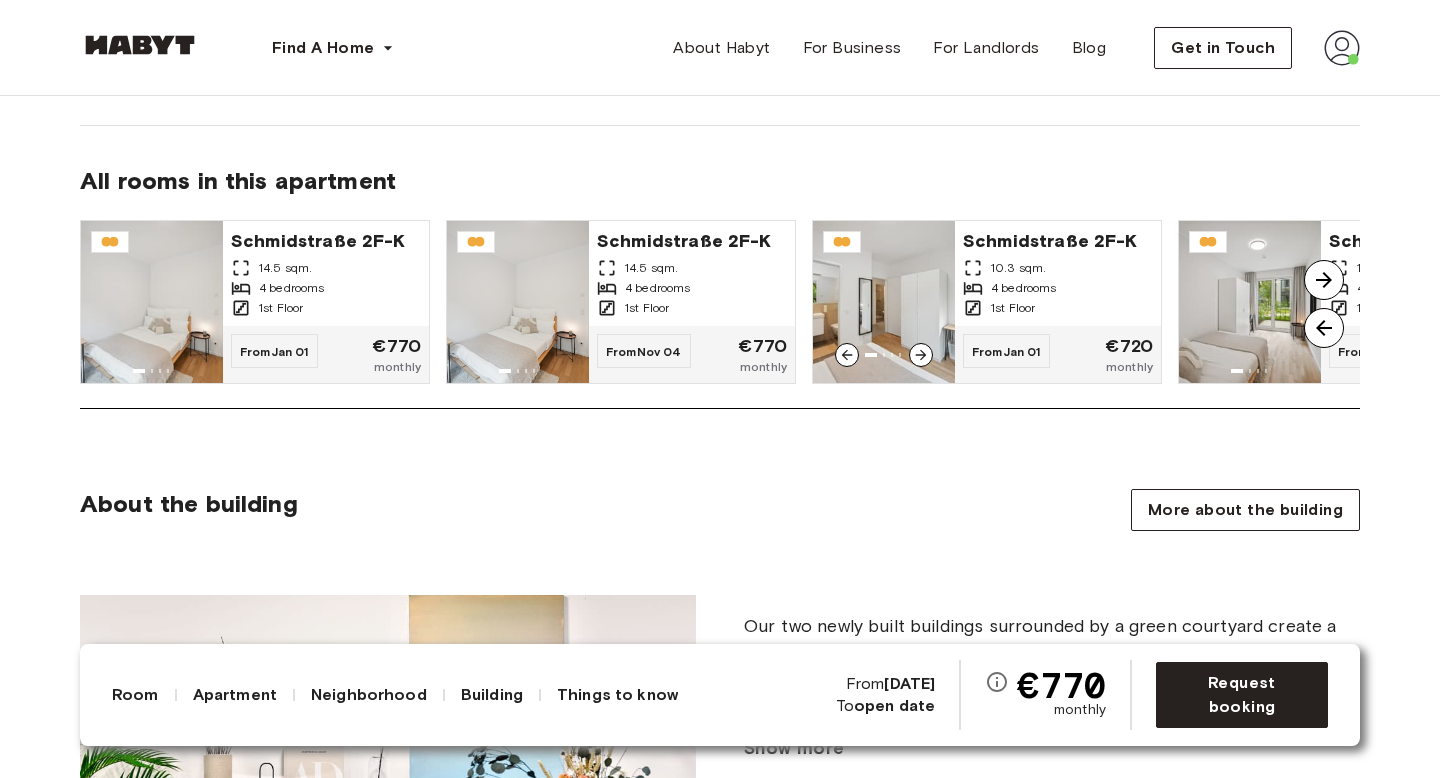 scroll, scrollTop: 1761, scrollLeft: 0, axis: vertical 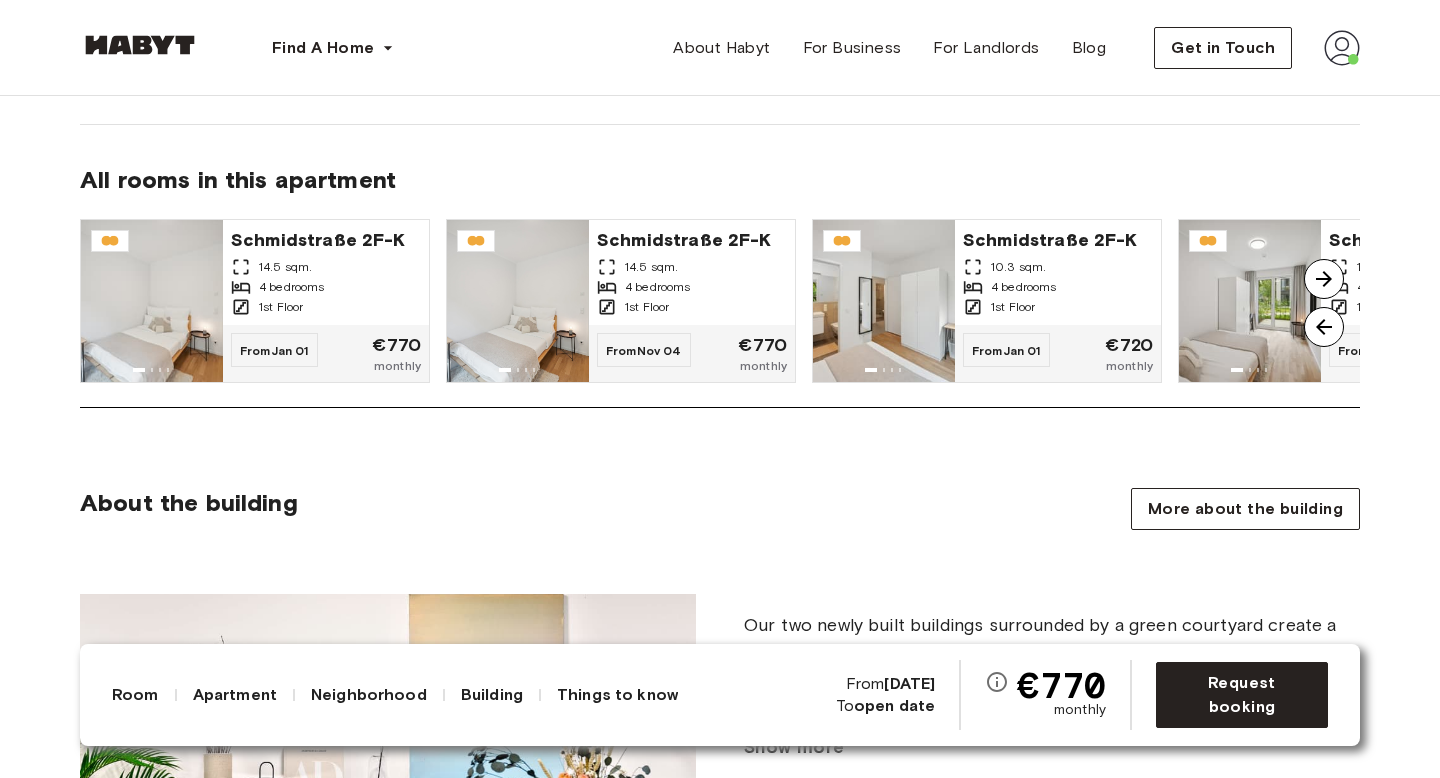 click at bounding box center (1324, 279) 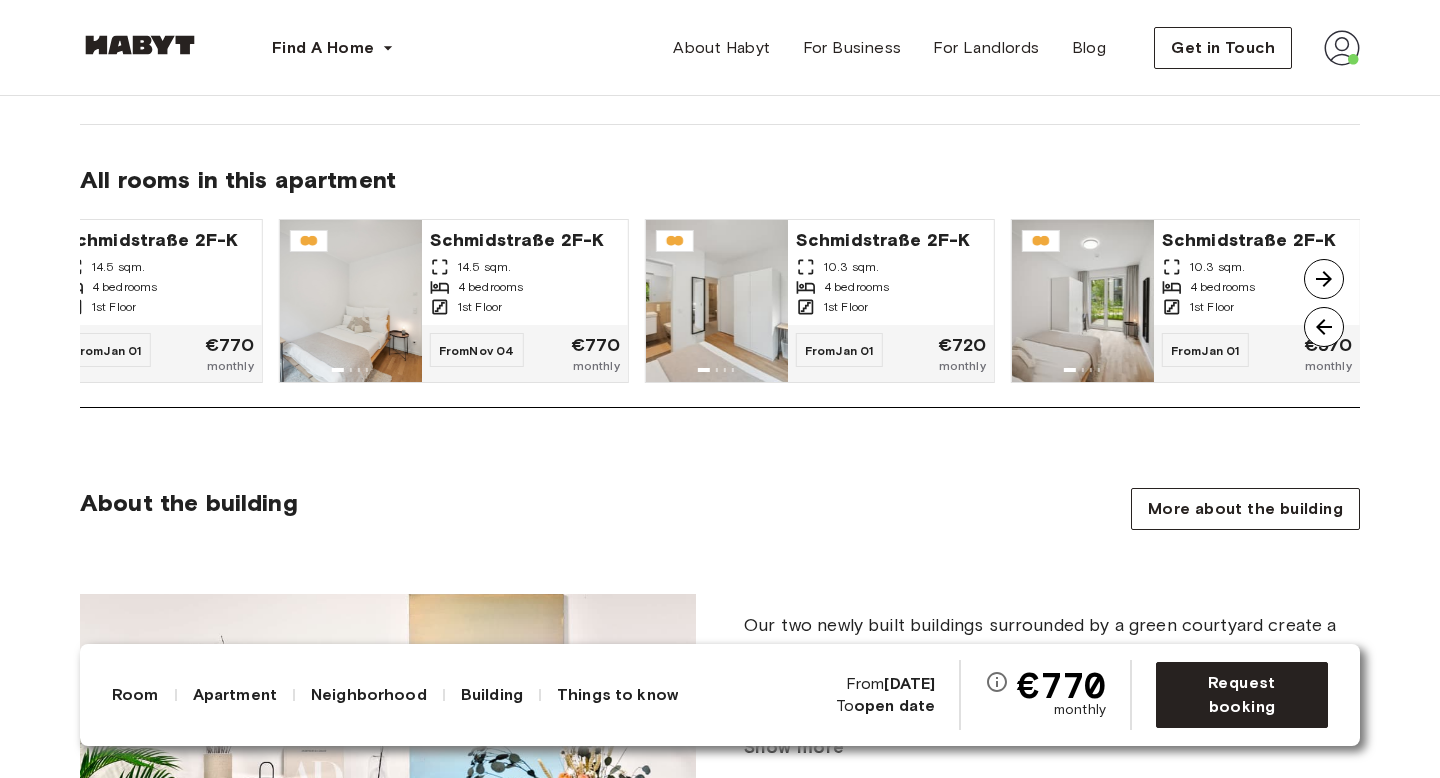 click at bounding box center [1324, 279] 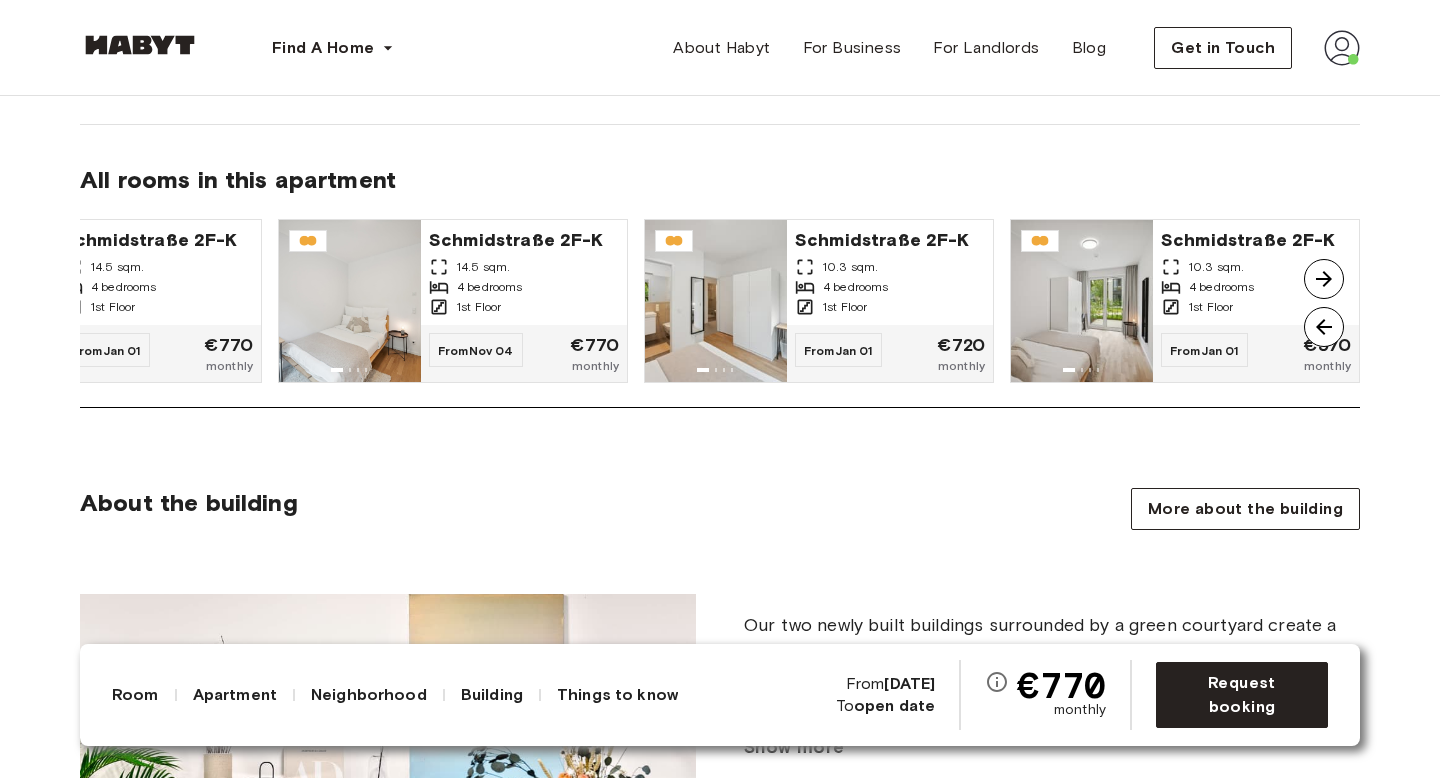 click at bounding box center (1324, 279) 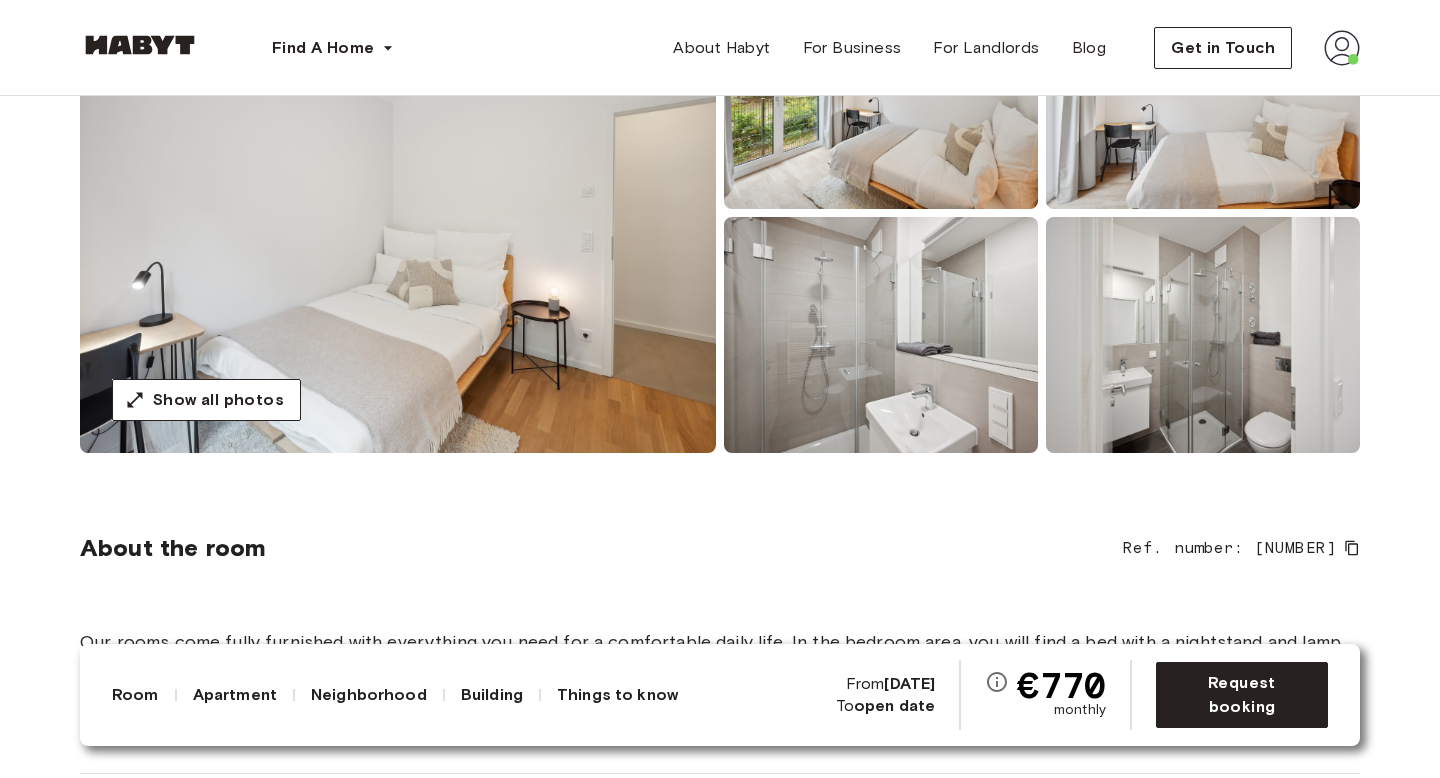 scroll, scrollTop: 0, scrollLeft: 0, axis: both 